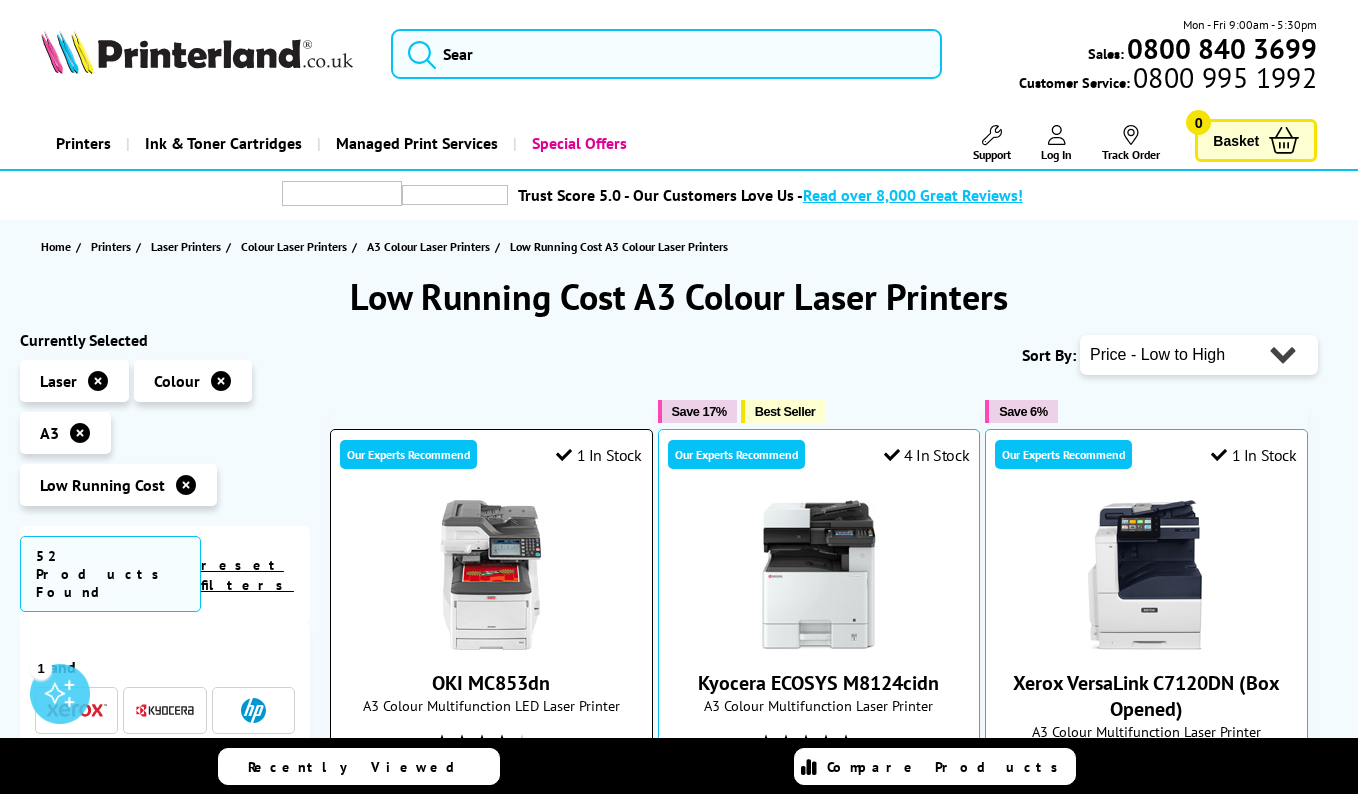 scroll, scrollTop: 0, scrollLeft: 0, axis: both 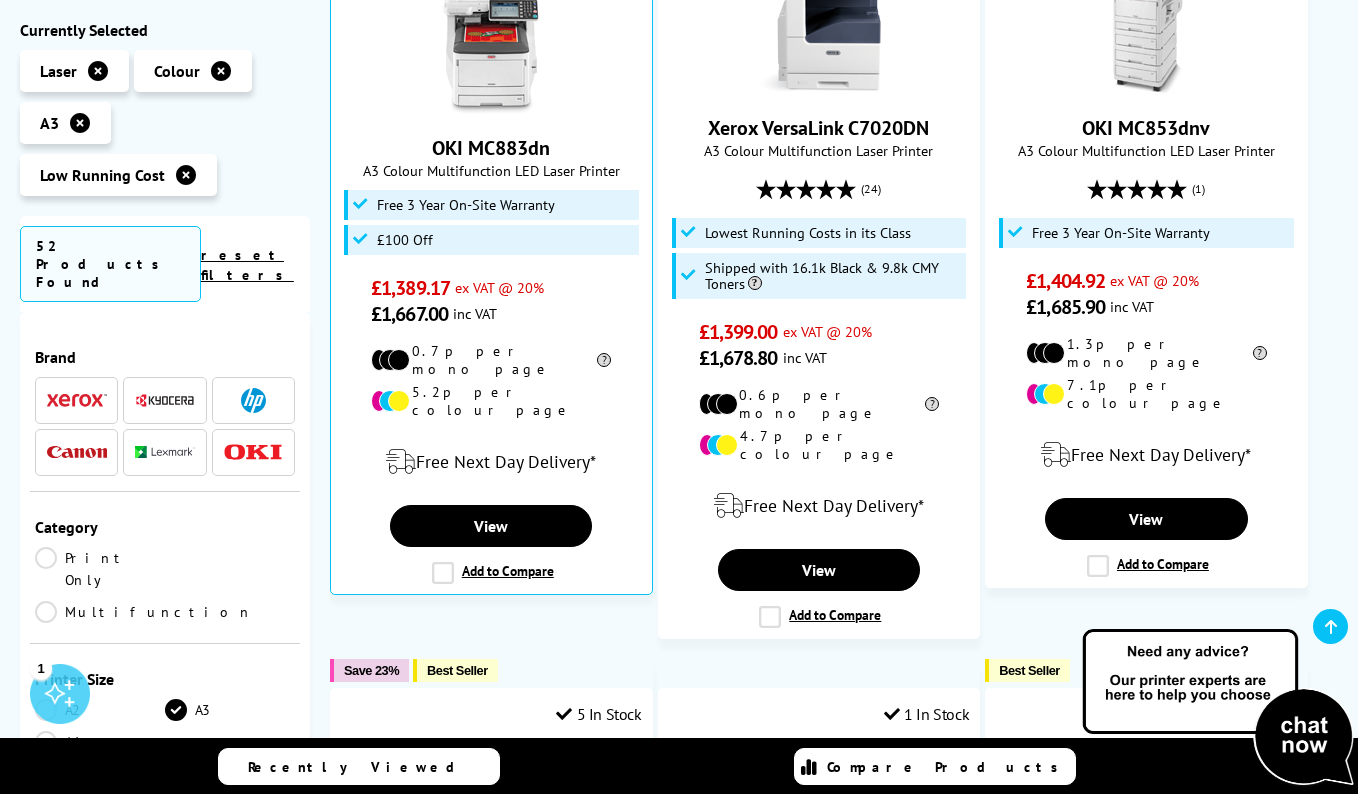 click at bounding box center [186, 175] 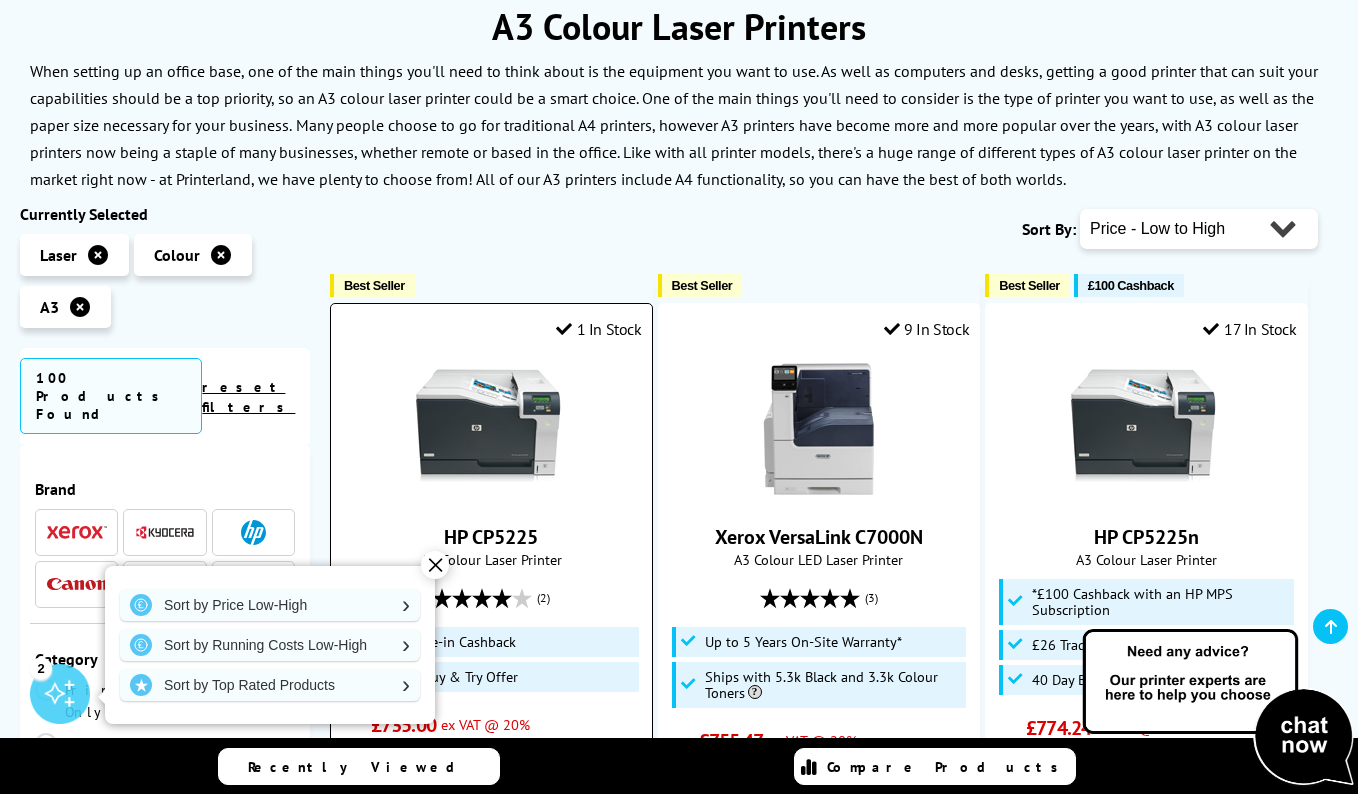 scroll, scrollTop: 273, scrollLeft: 0, axis: vertical 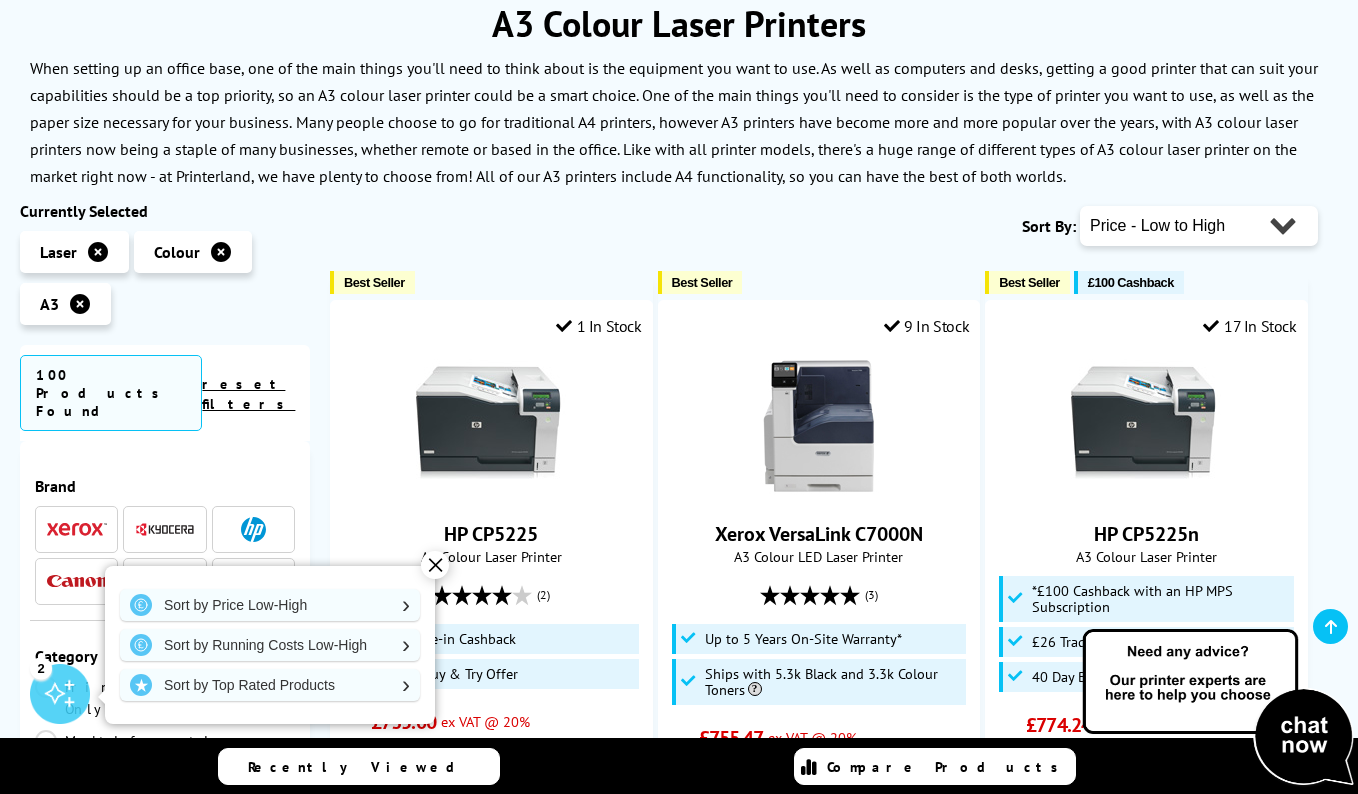 click on "✕" at bounding box center (435, 565) 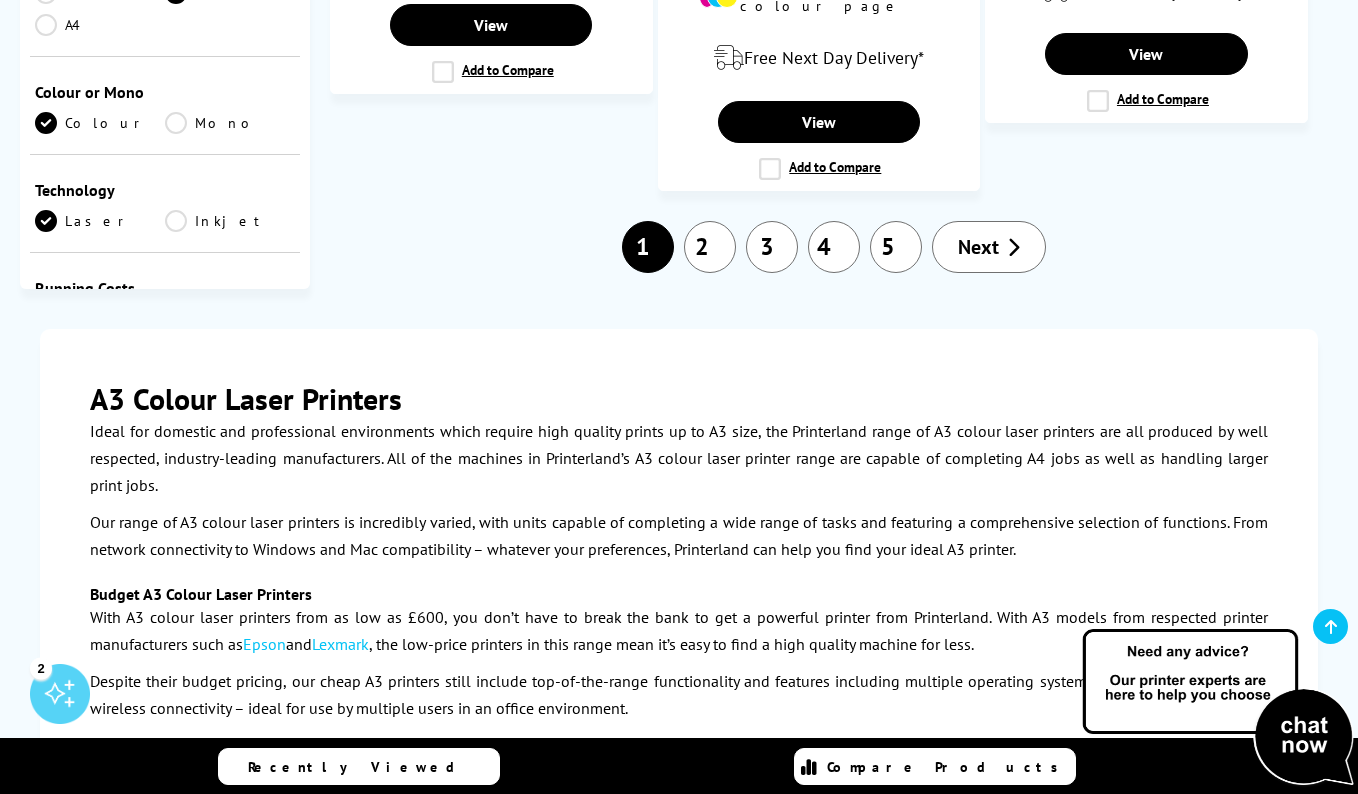 scroll, scrollTop: 3542, scrollLeft: 0, axis: vertical 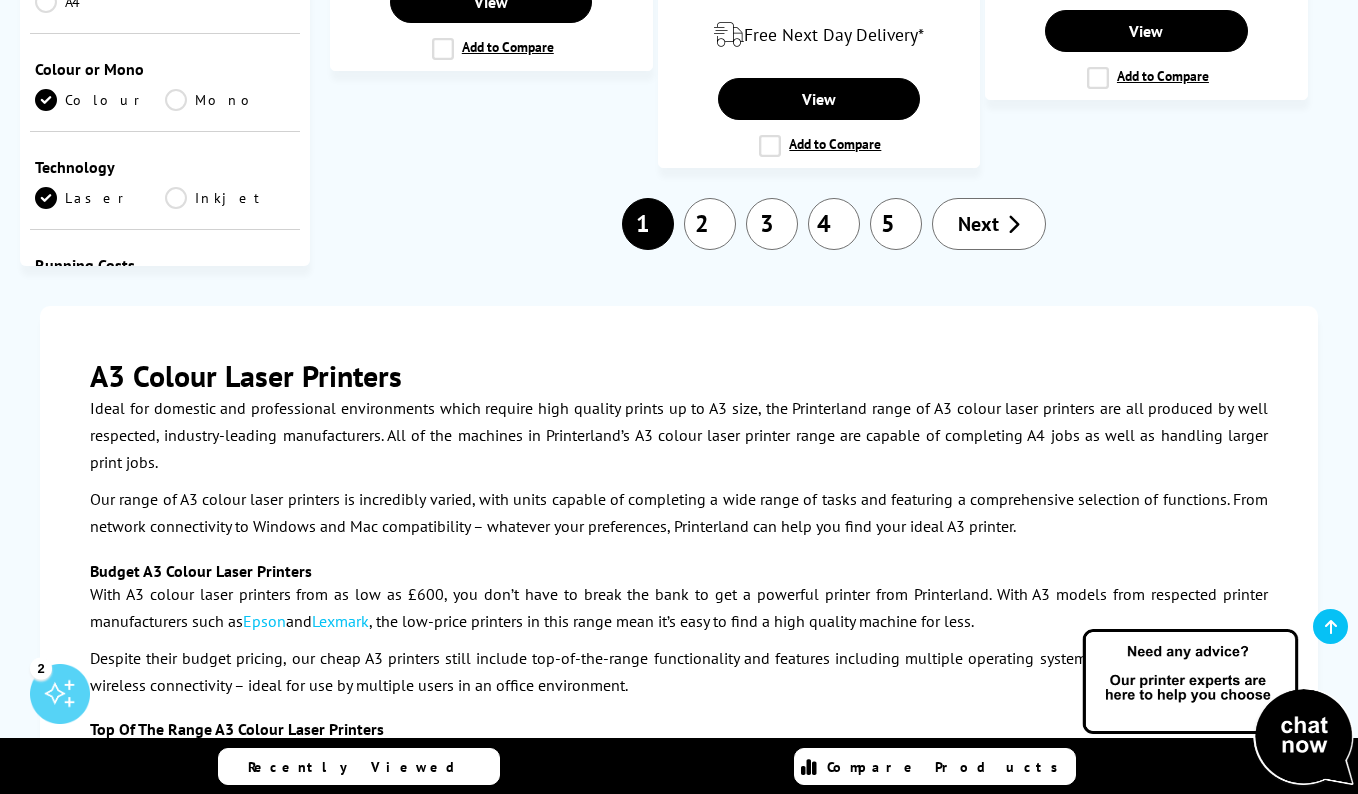 click on "2" at bounding box center [710, 224] 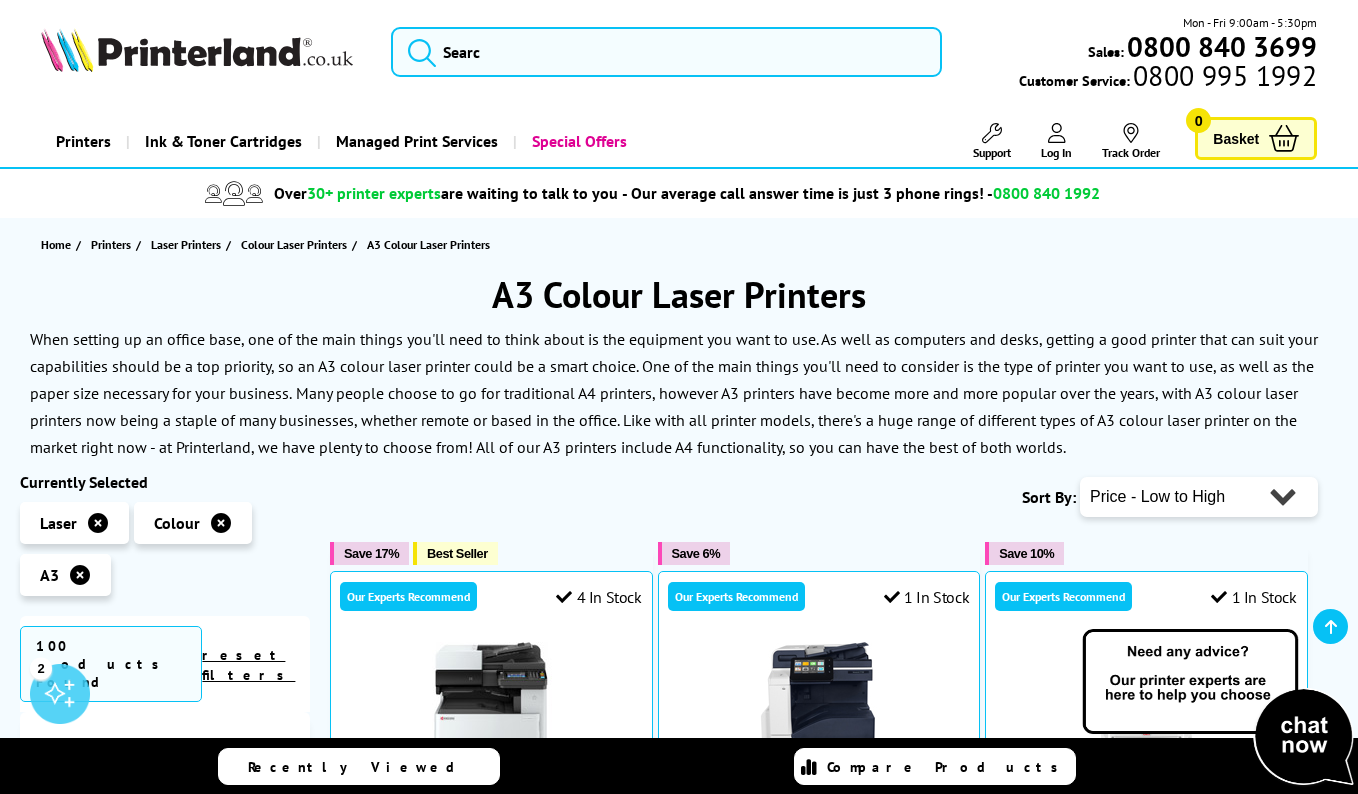 scroll, scrollTop: 340, scrollLeft: 0, axis: vertical 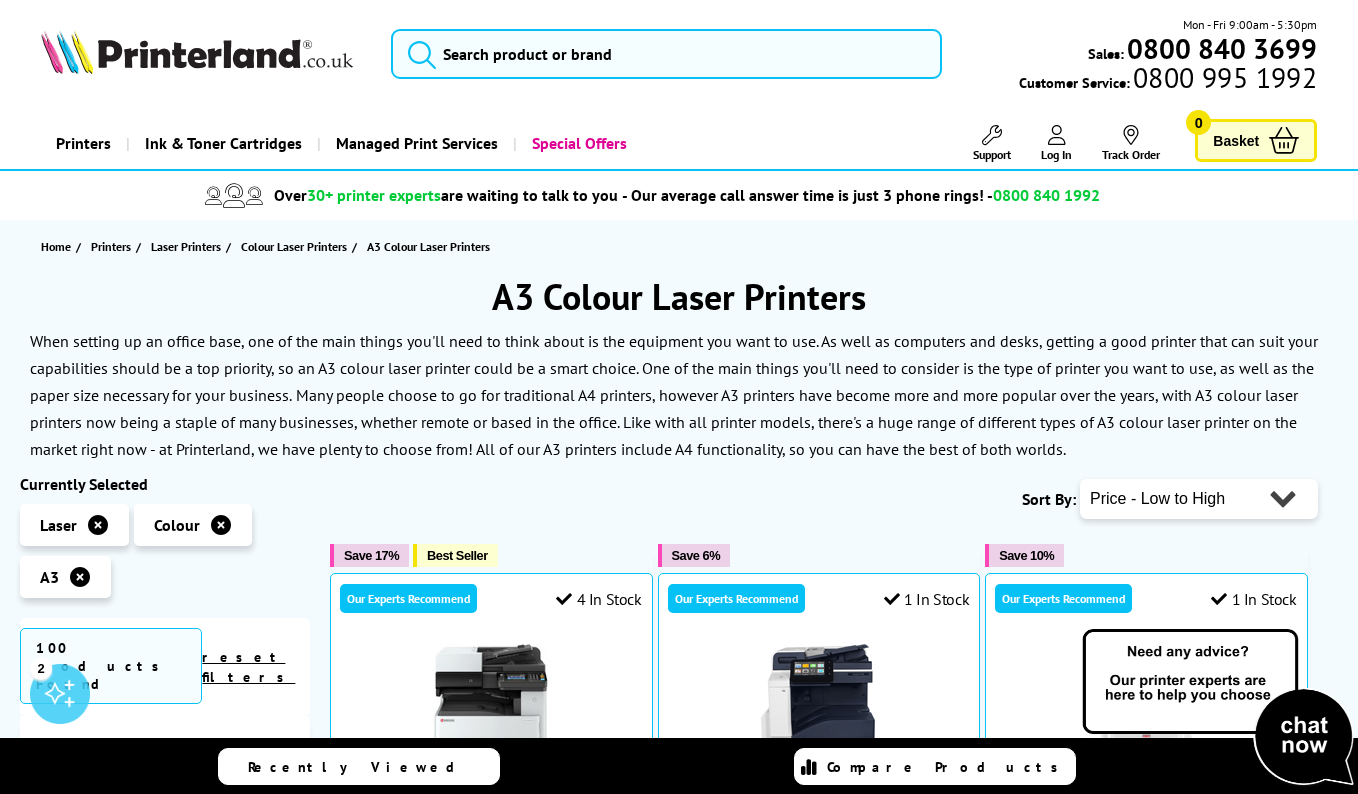 click at bounding box center (221, 525) 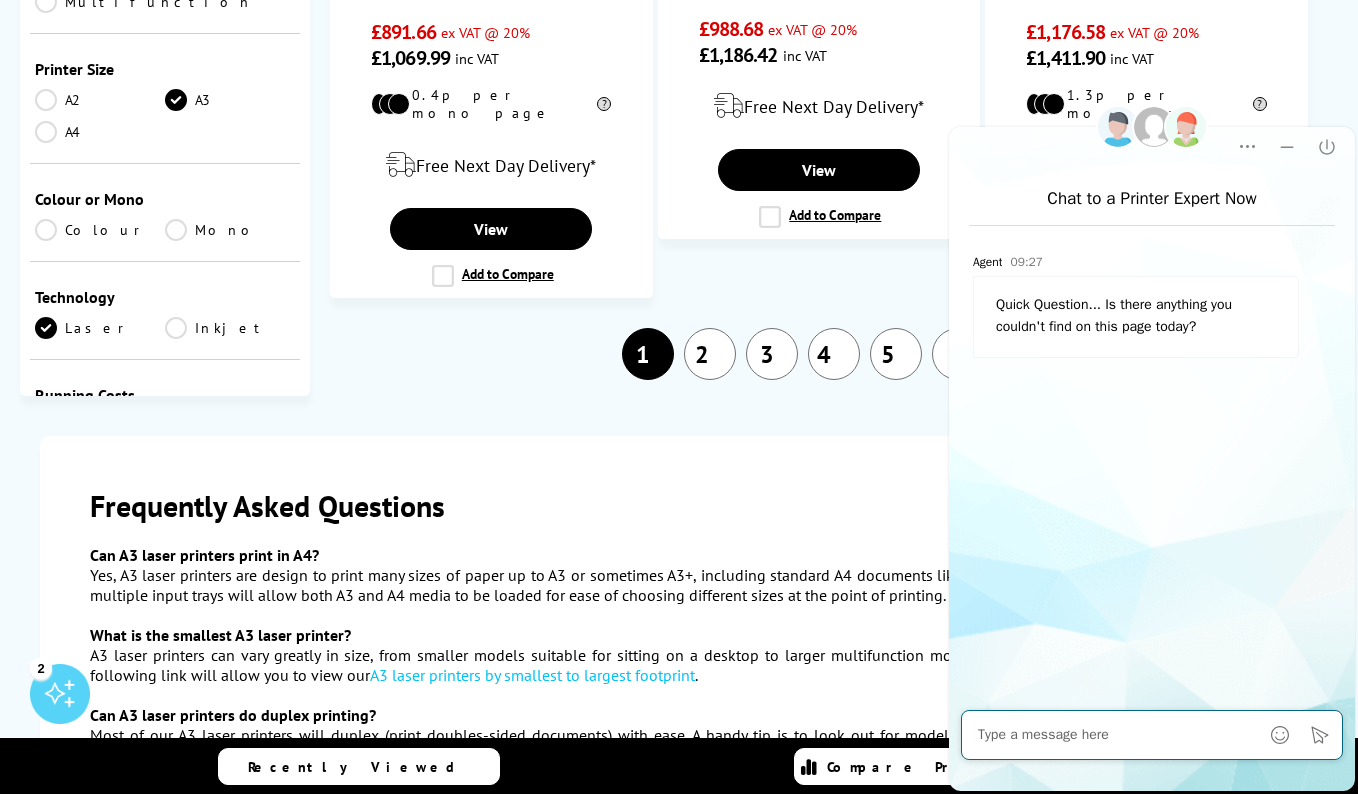 scroll, scrollTop: 3317, scrollLeft: 0, axis: vertical 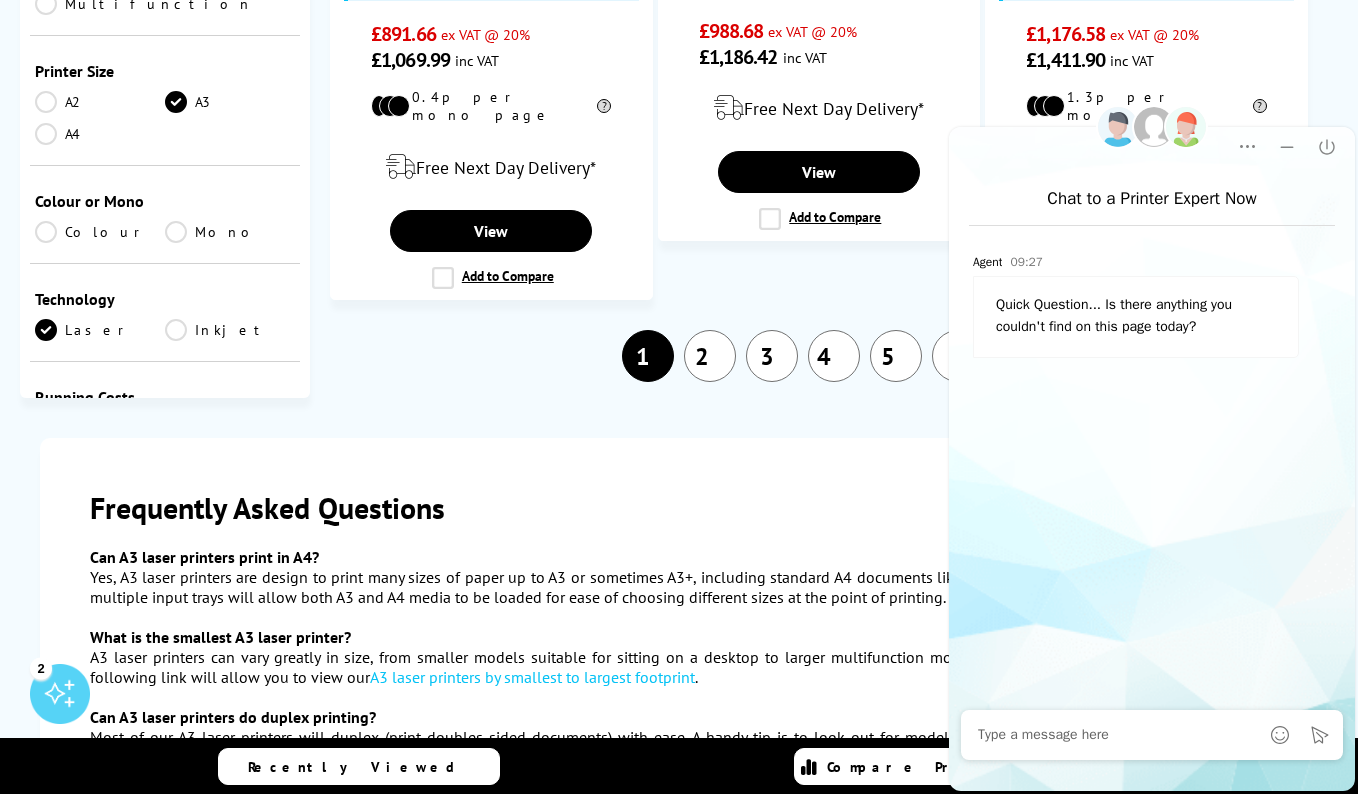 click on "2" at bounding box center [710, 356] 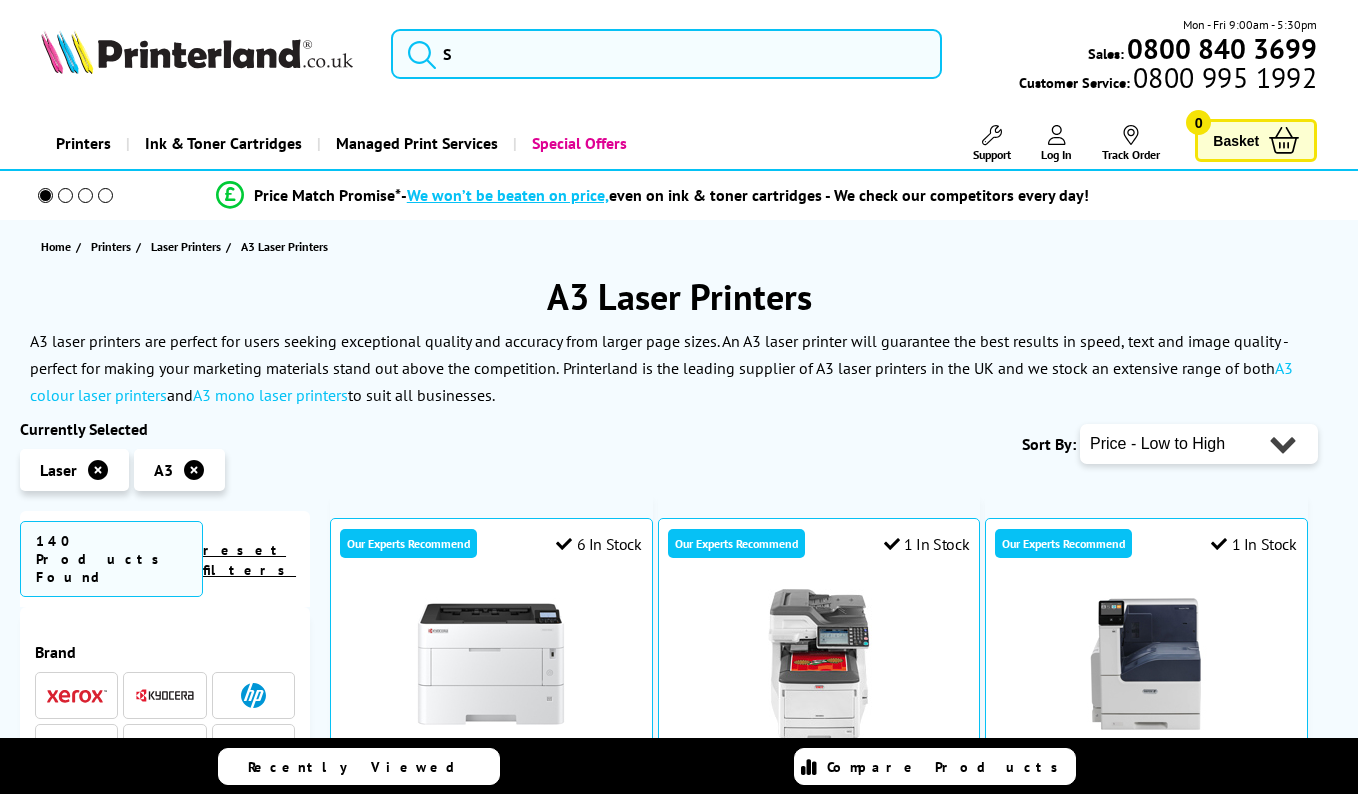scroll, scrollTop: 0, scrollLeft: 0, axis: both 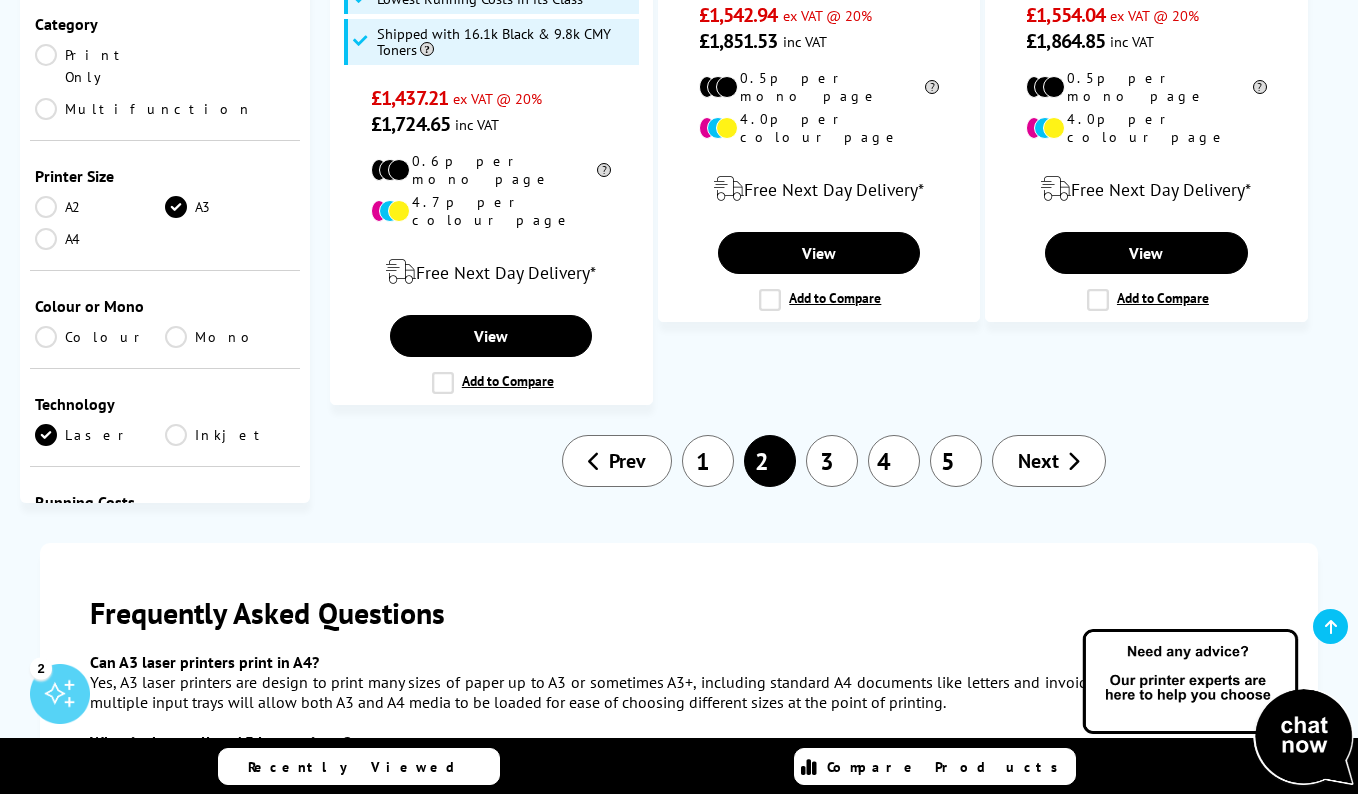 click on "3" at bounding box center [832, 461] 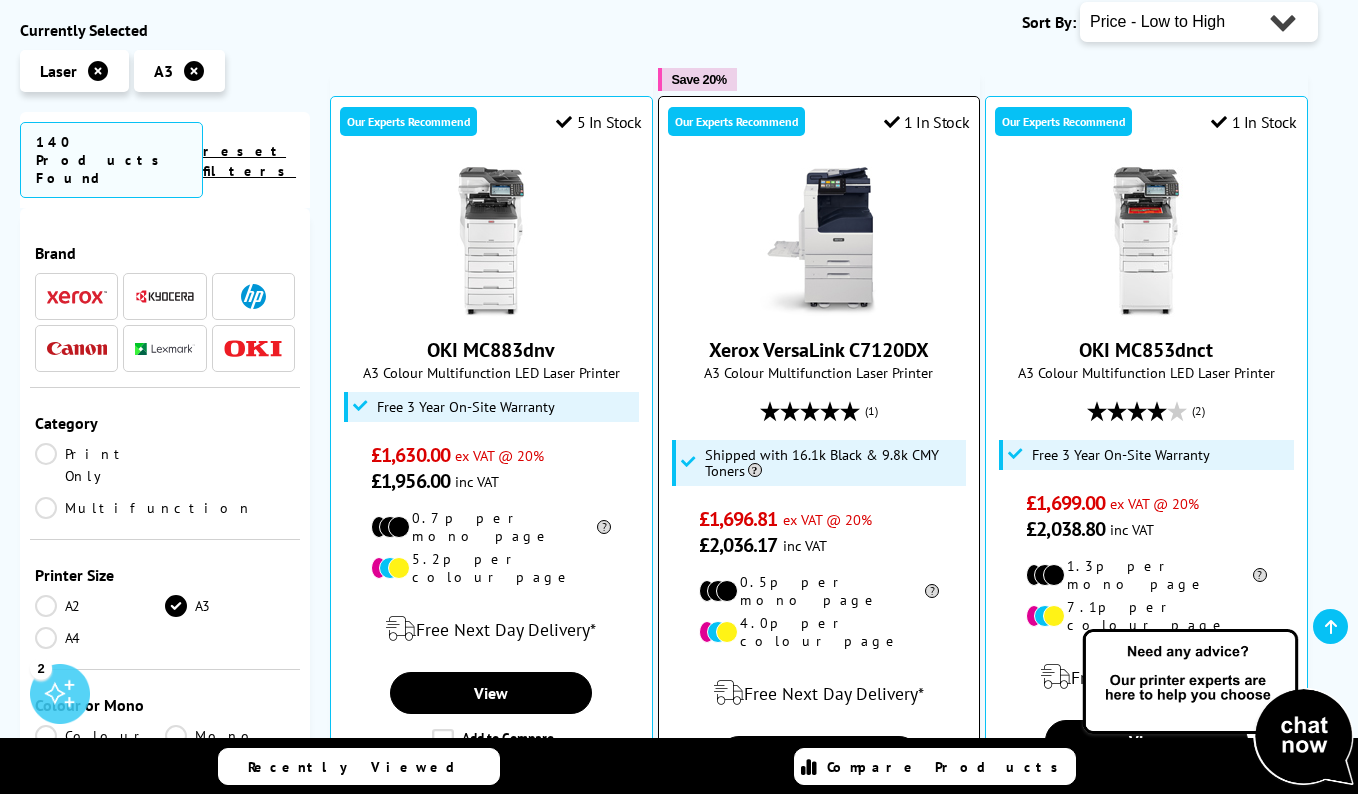scroll, scrollTop: 479, scrollLeft: 0, axis: vertical 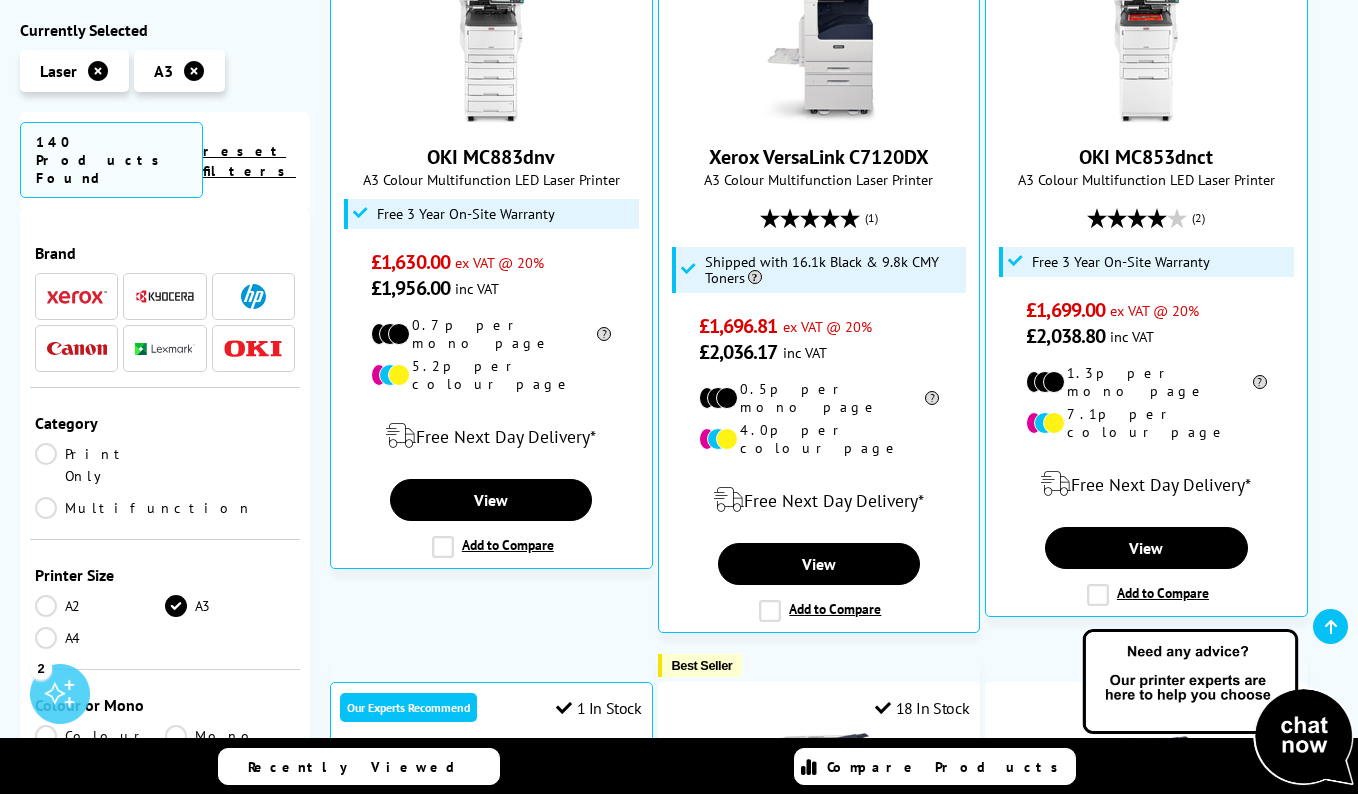 click at bounding box center [98, 71] 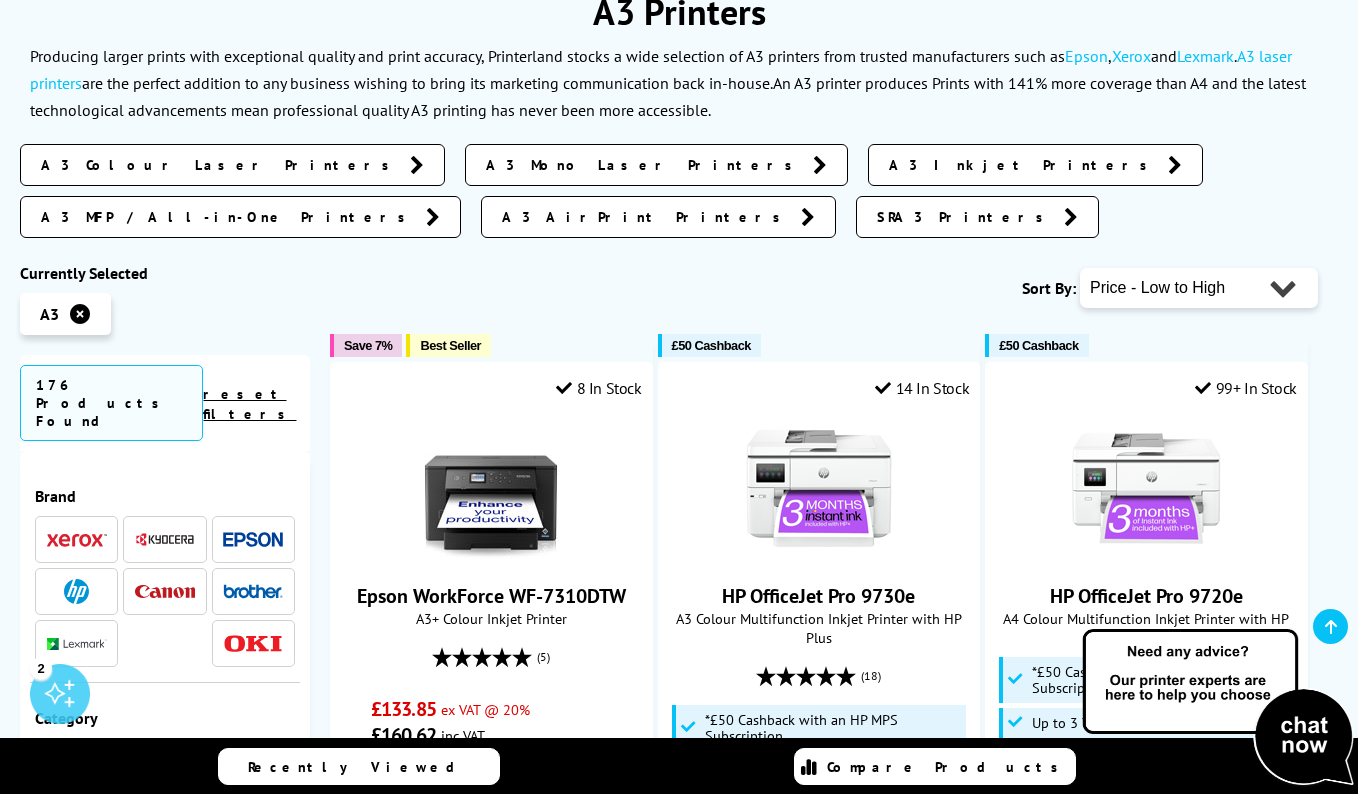 scroll, scrollTop: 294, scrollLeft: 0, axis: vertical 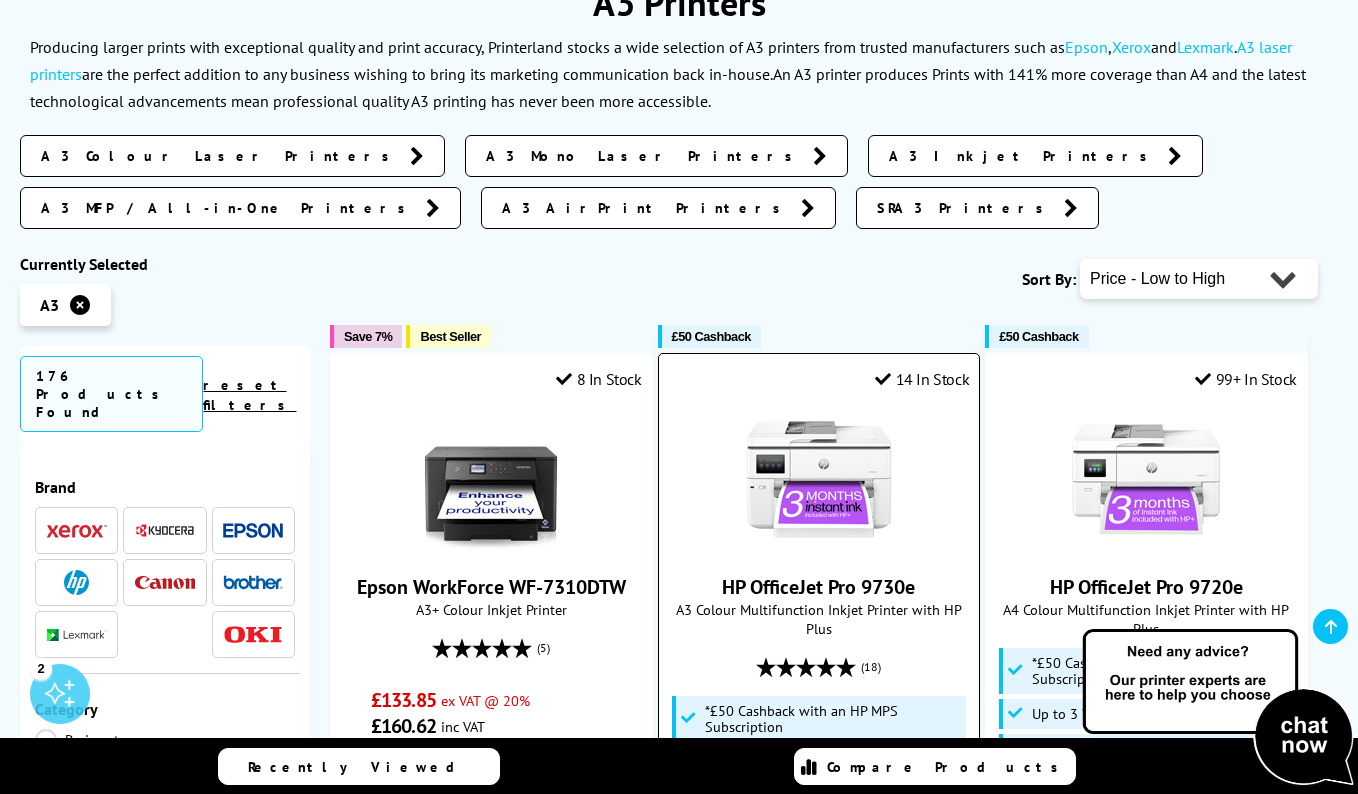 click at bounding box center [819, 479] 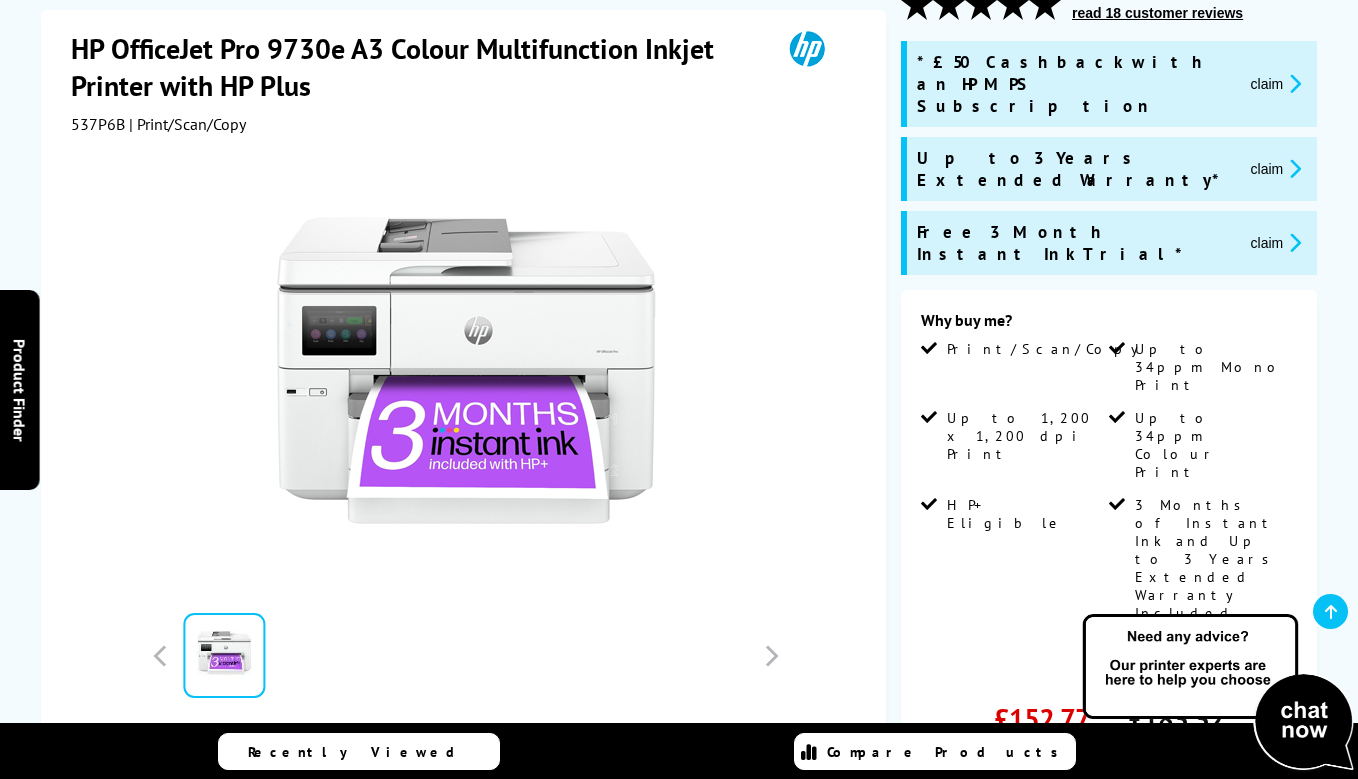 scroll, scrollTop: 307, scrollLeft: 0, axis: vertical 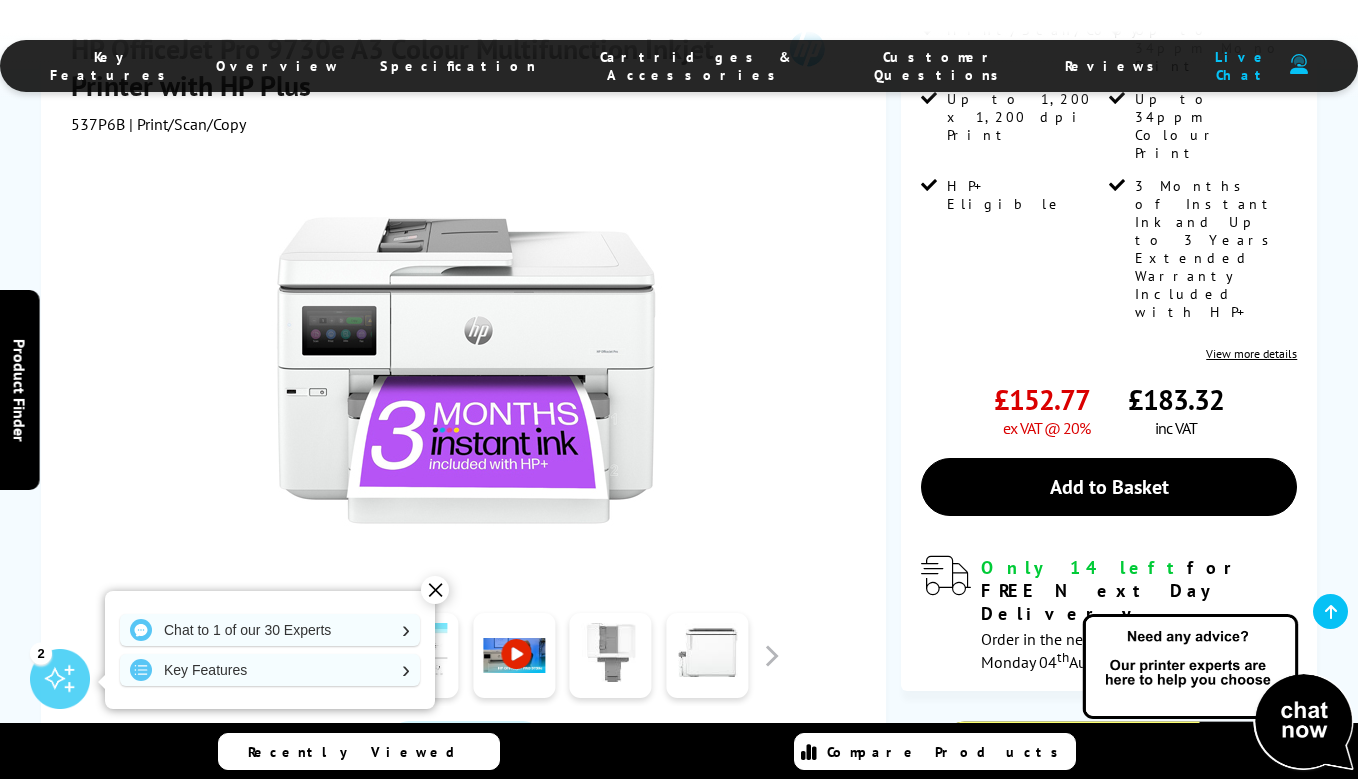 click at bounding box center (417, 656) 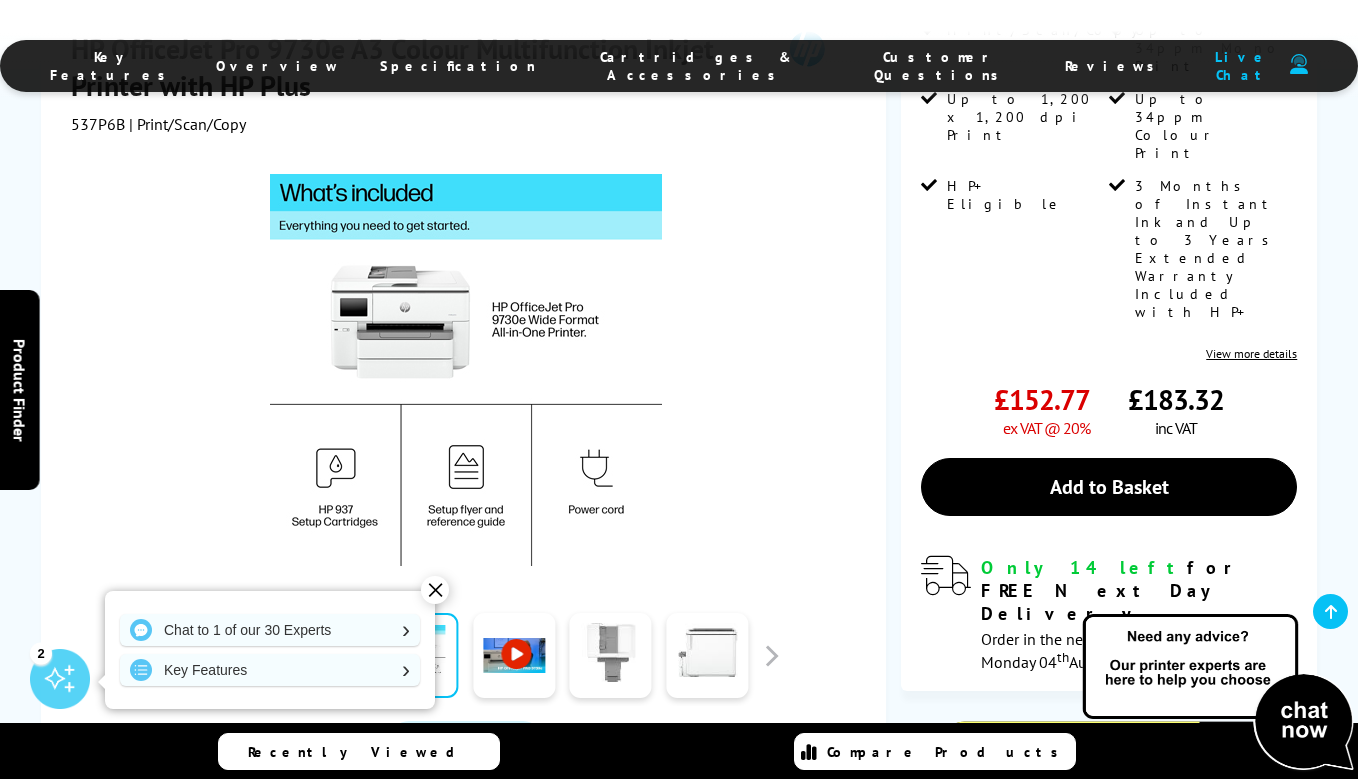 click at bounding box center [514, 656] 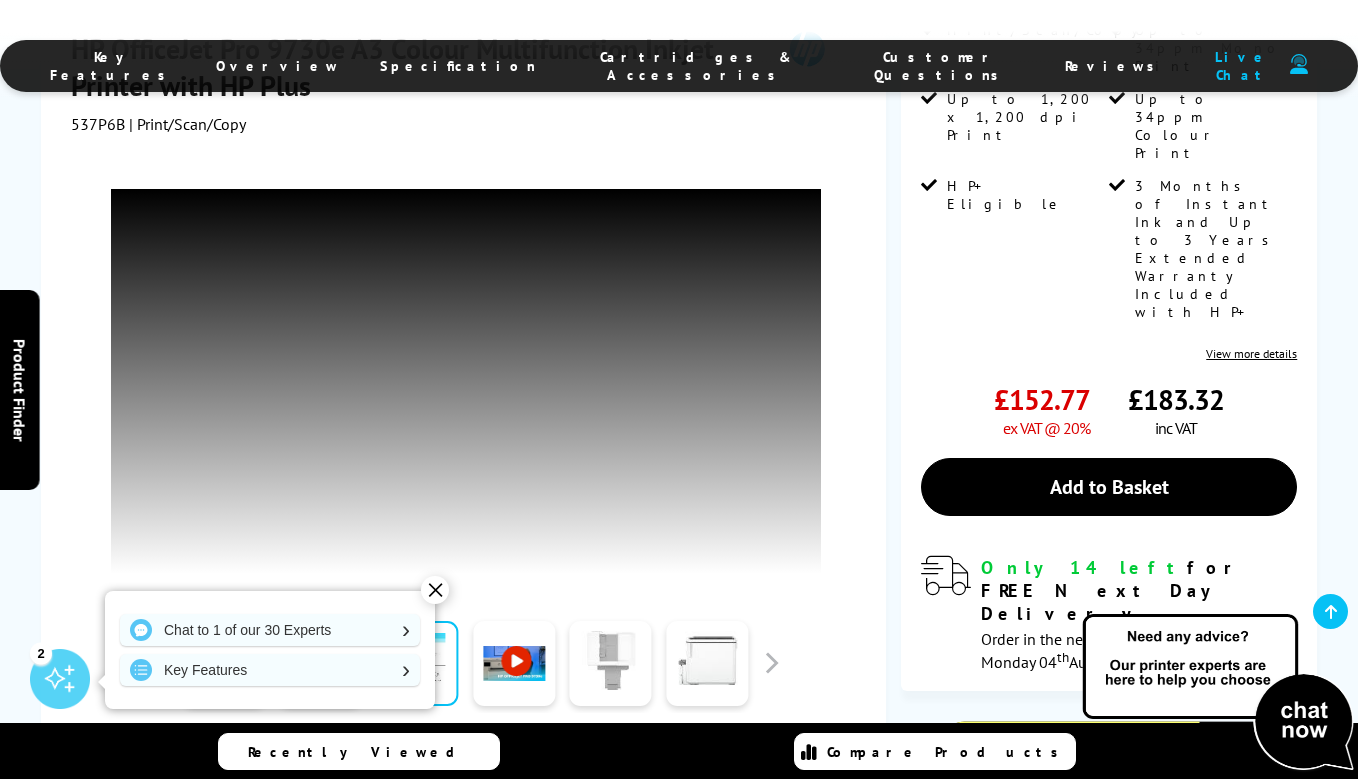 click at bounding box center [611, 663] 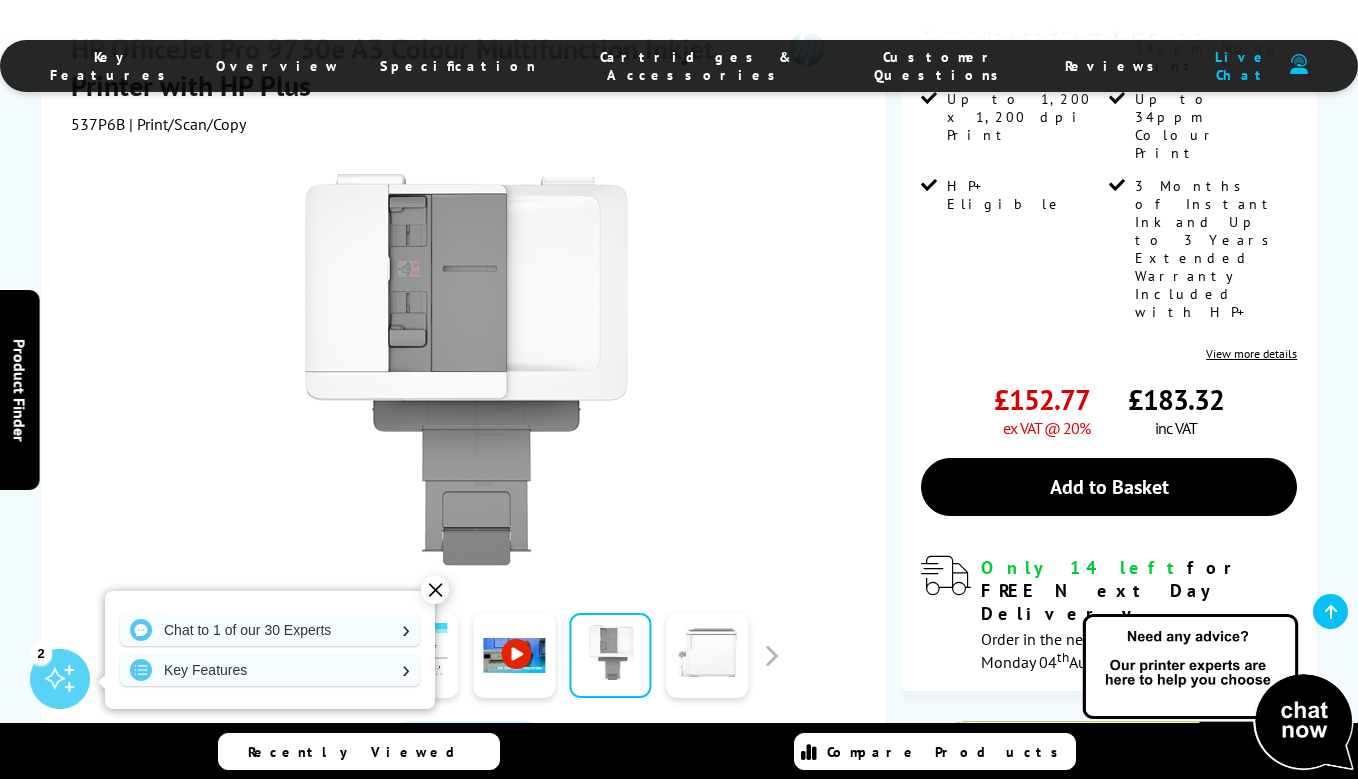 click at bounding box center [707, 656] 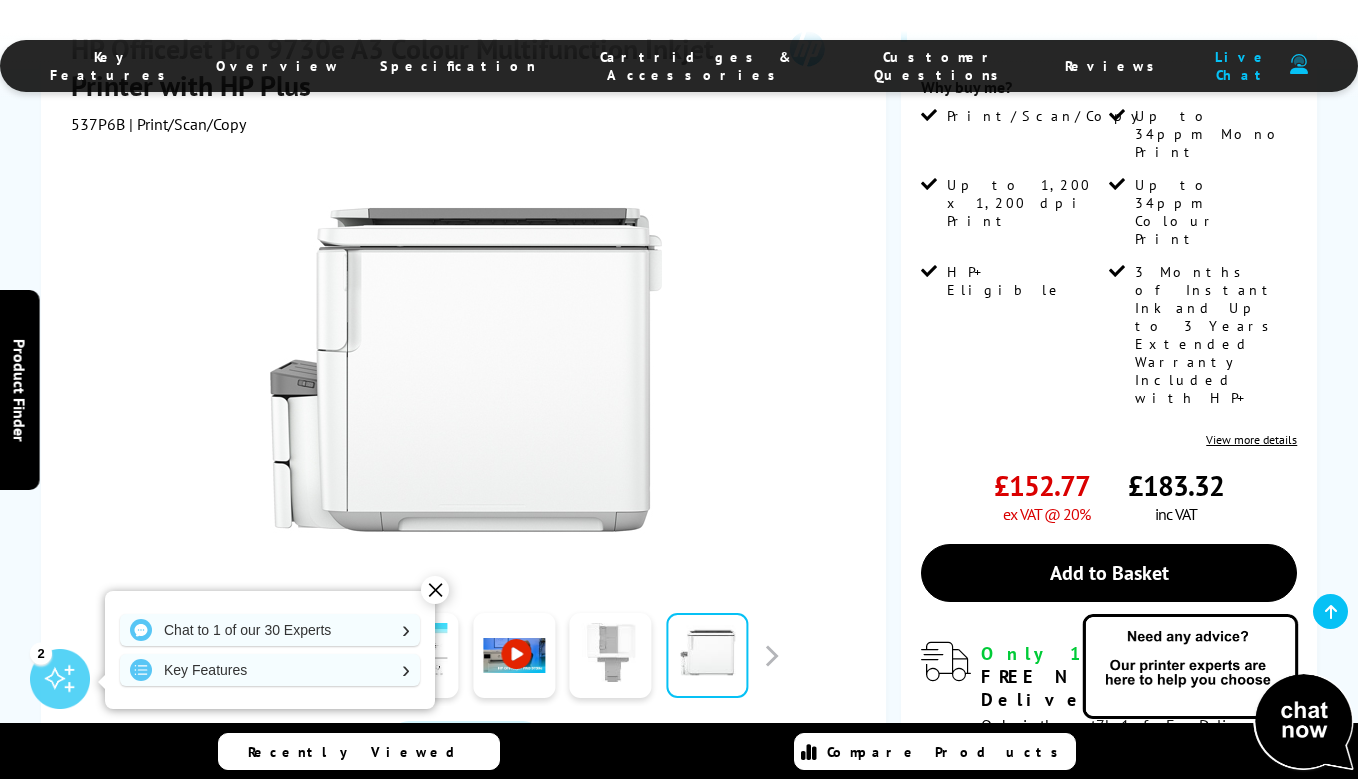 scroll, scrollTop: 543, scrollLeft: 0, axis: vertical 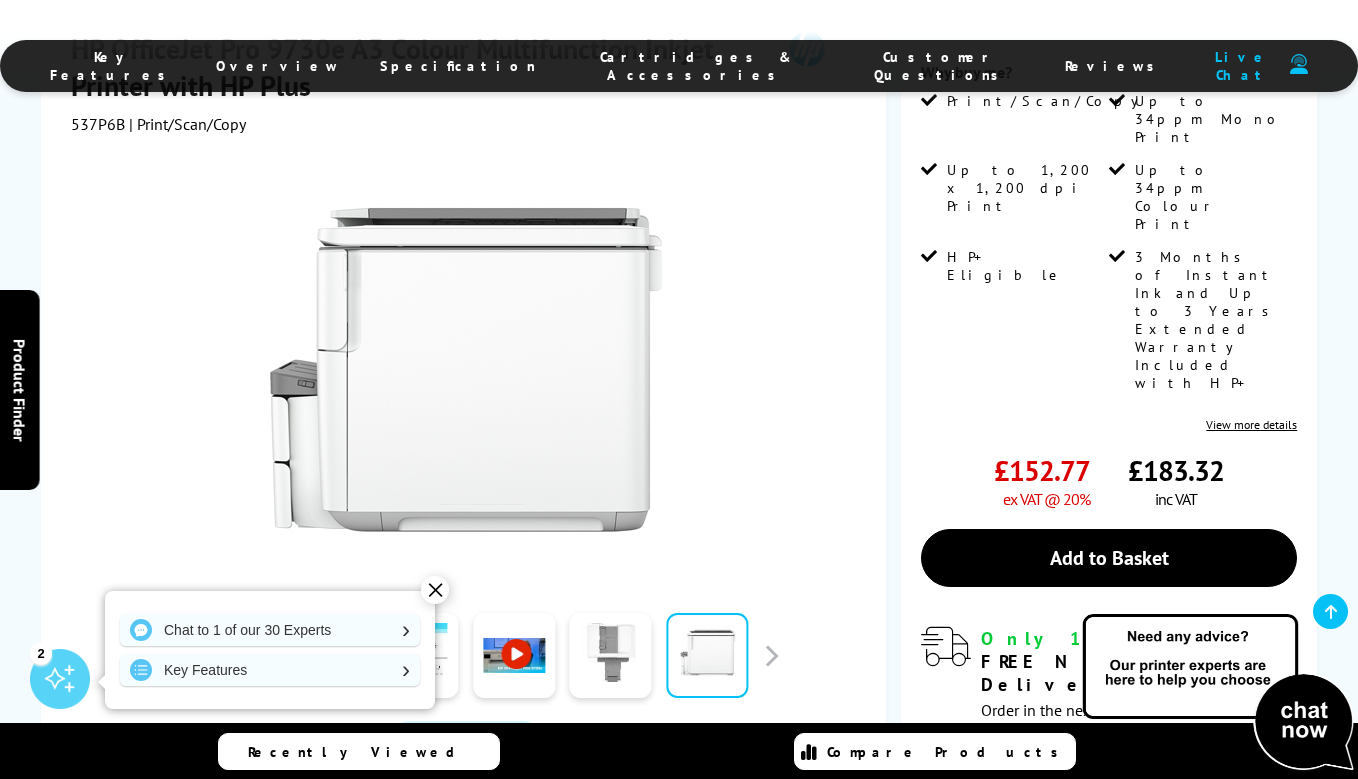 click on "✕" at bounding box center [435, 590] 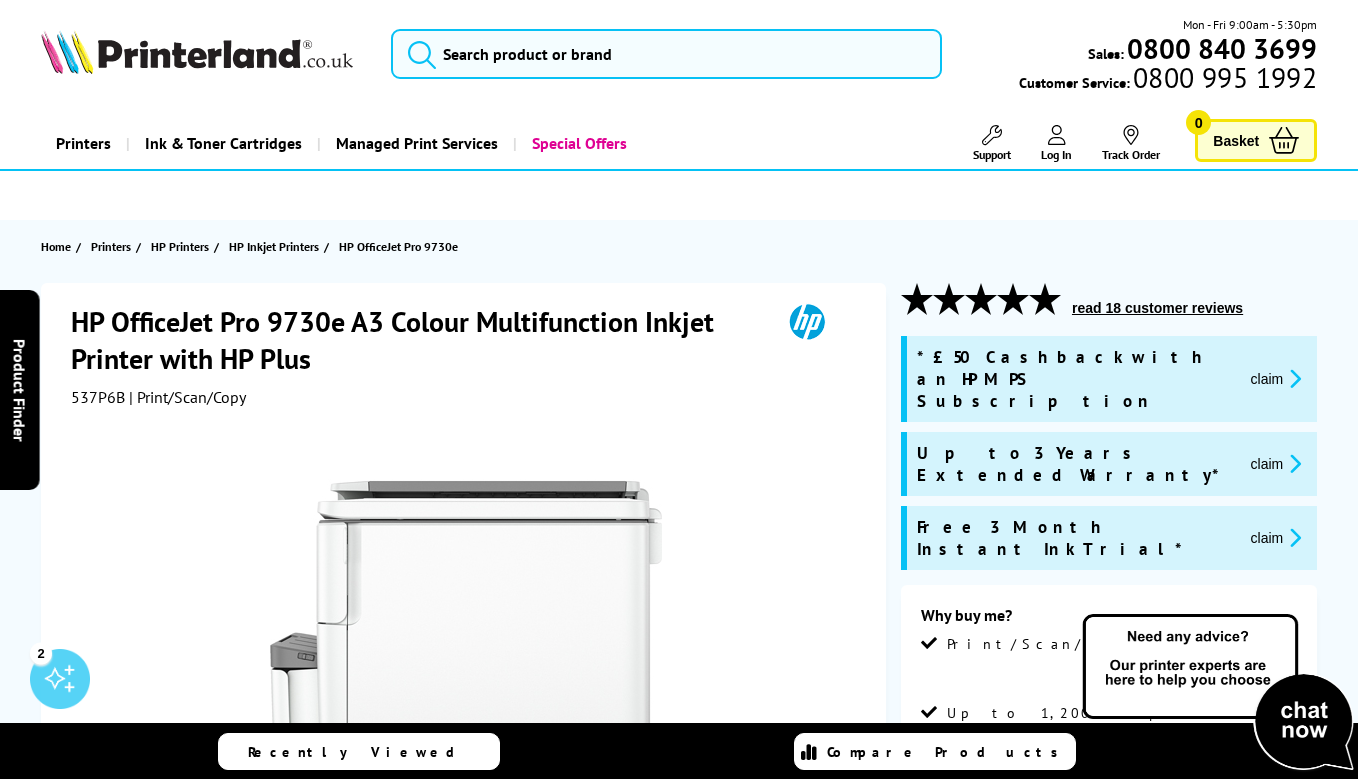 scroll, scrollTop: 0, scrollLeft: 0, axis: both 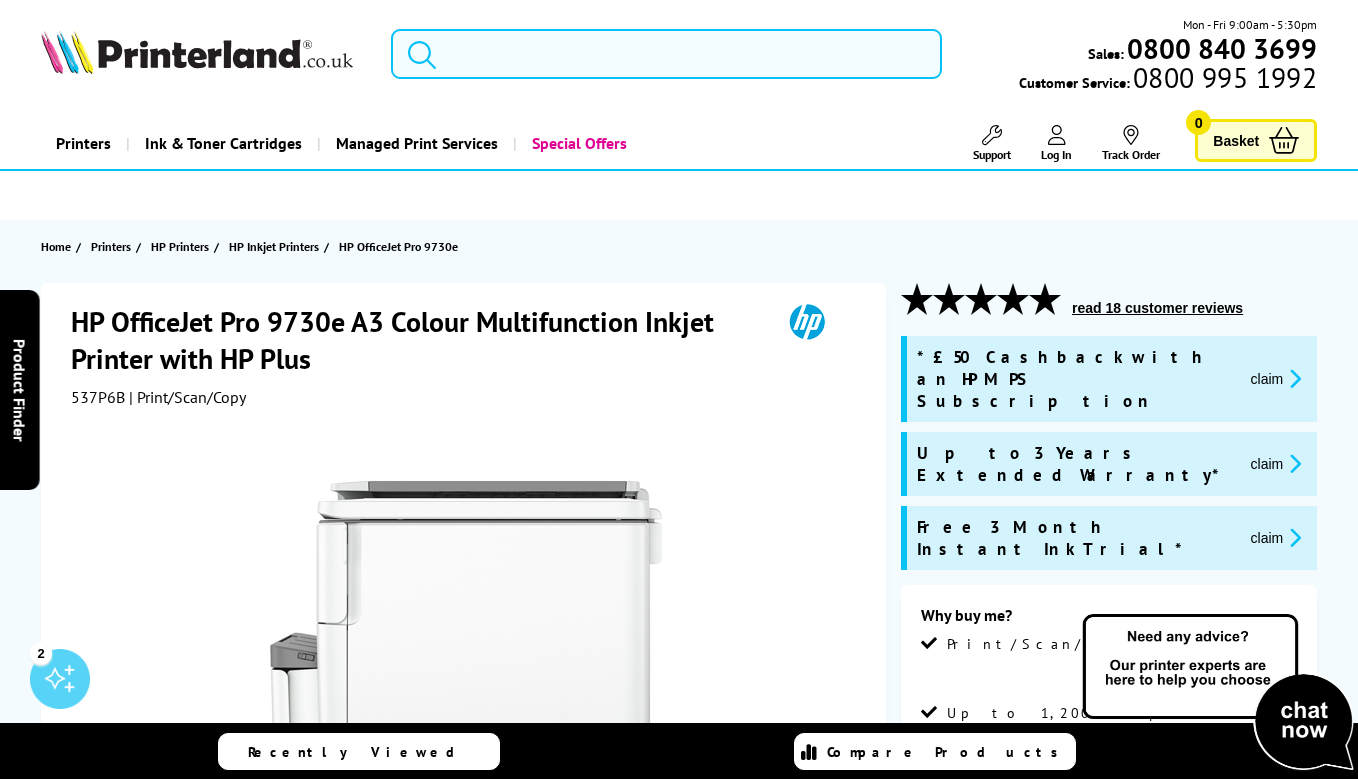 click at bounding box center (666, 54) 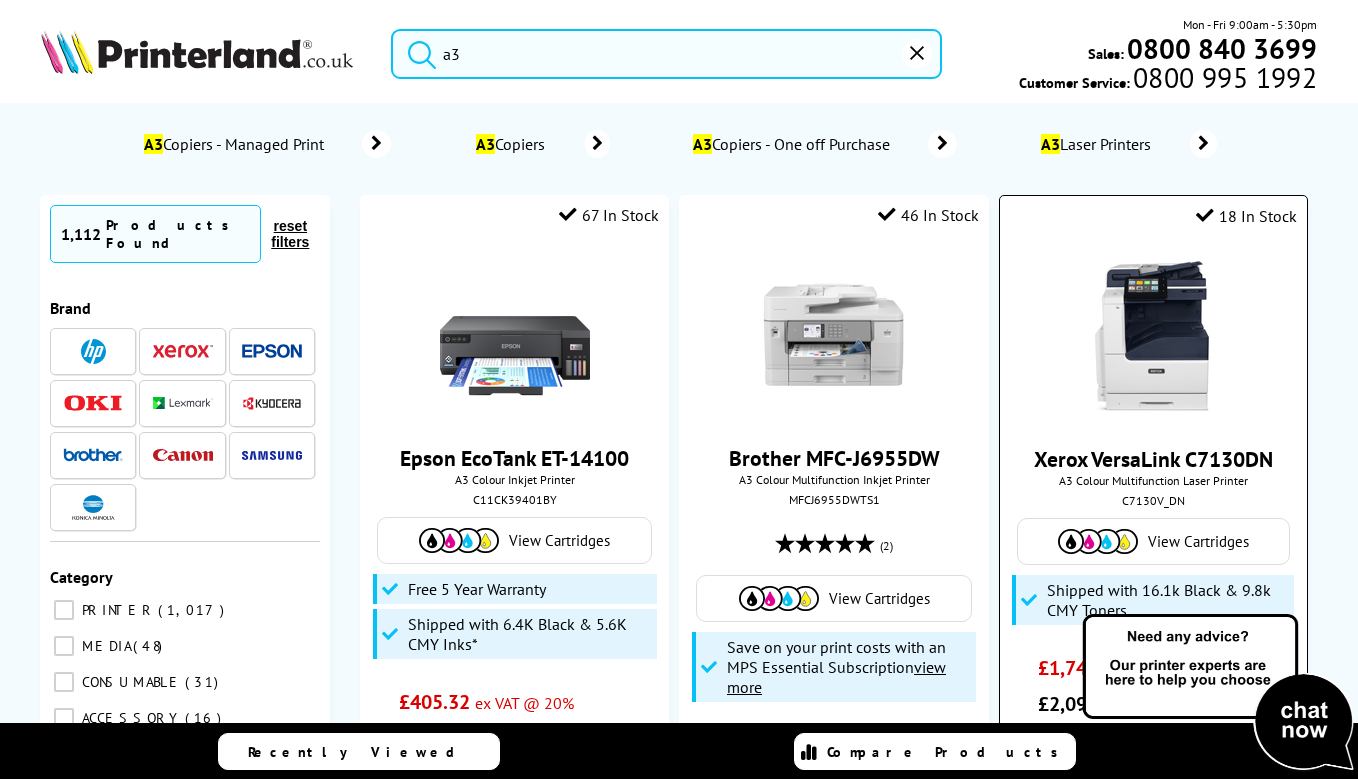 scroll, scrollTop: 0, scrollLeft: 0, axis: both 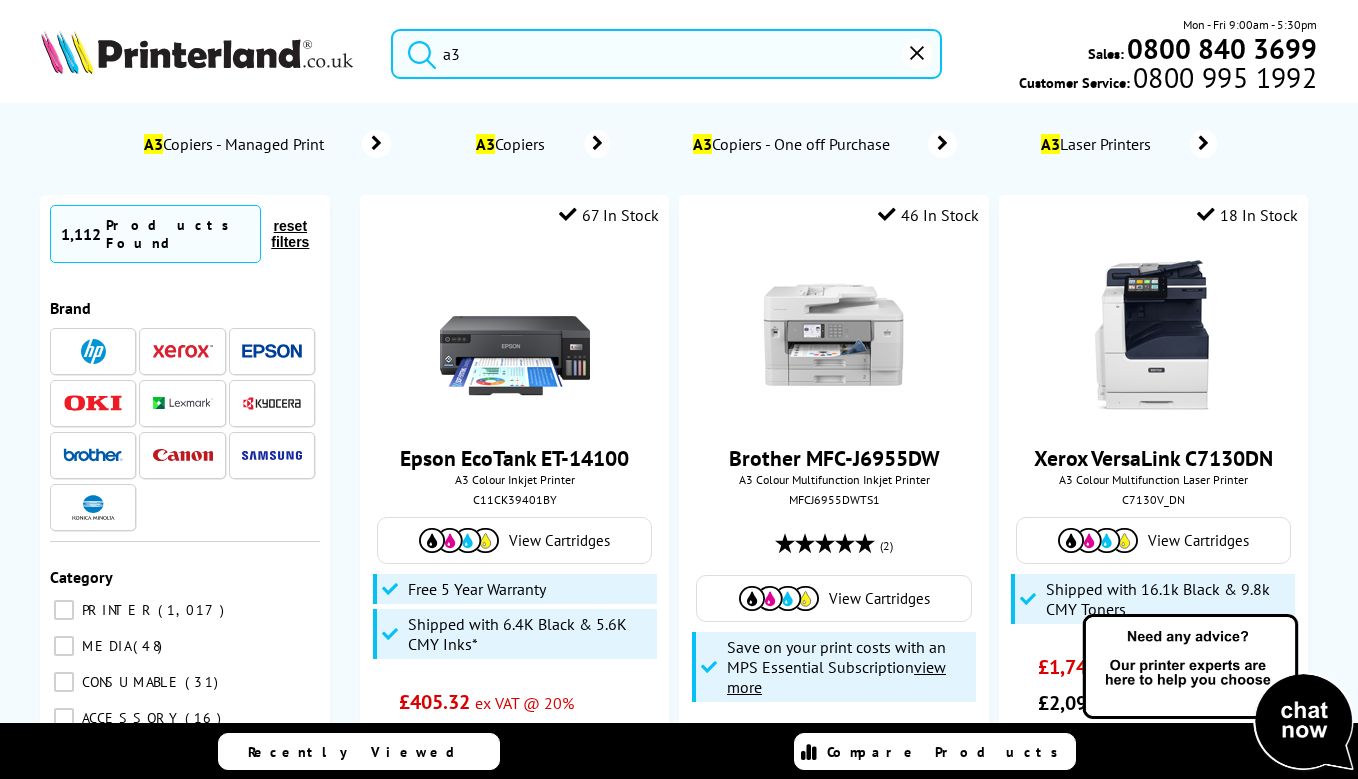type on "a3" 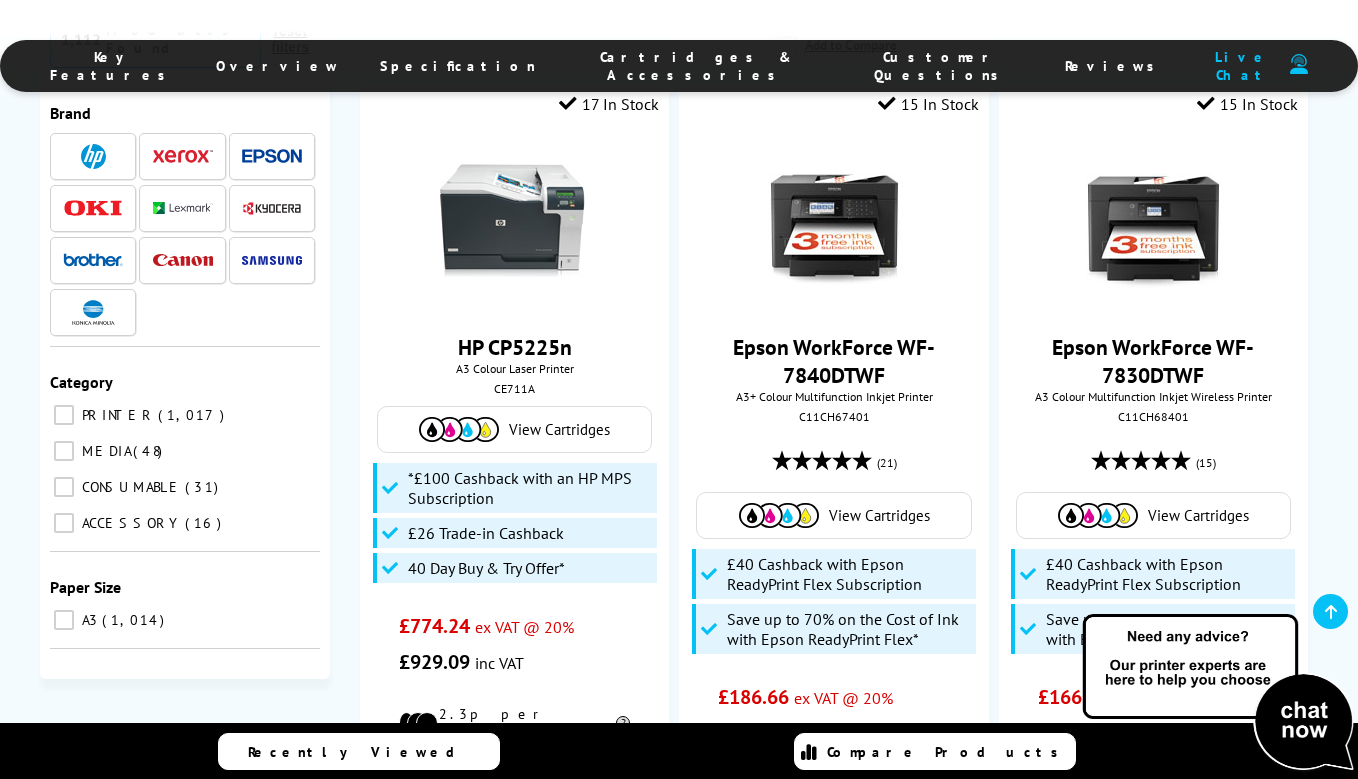 scroll, scrollTop: 1061, scrollLeft: 0, axis: vertical 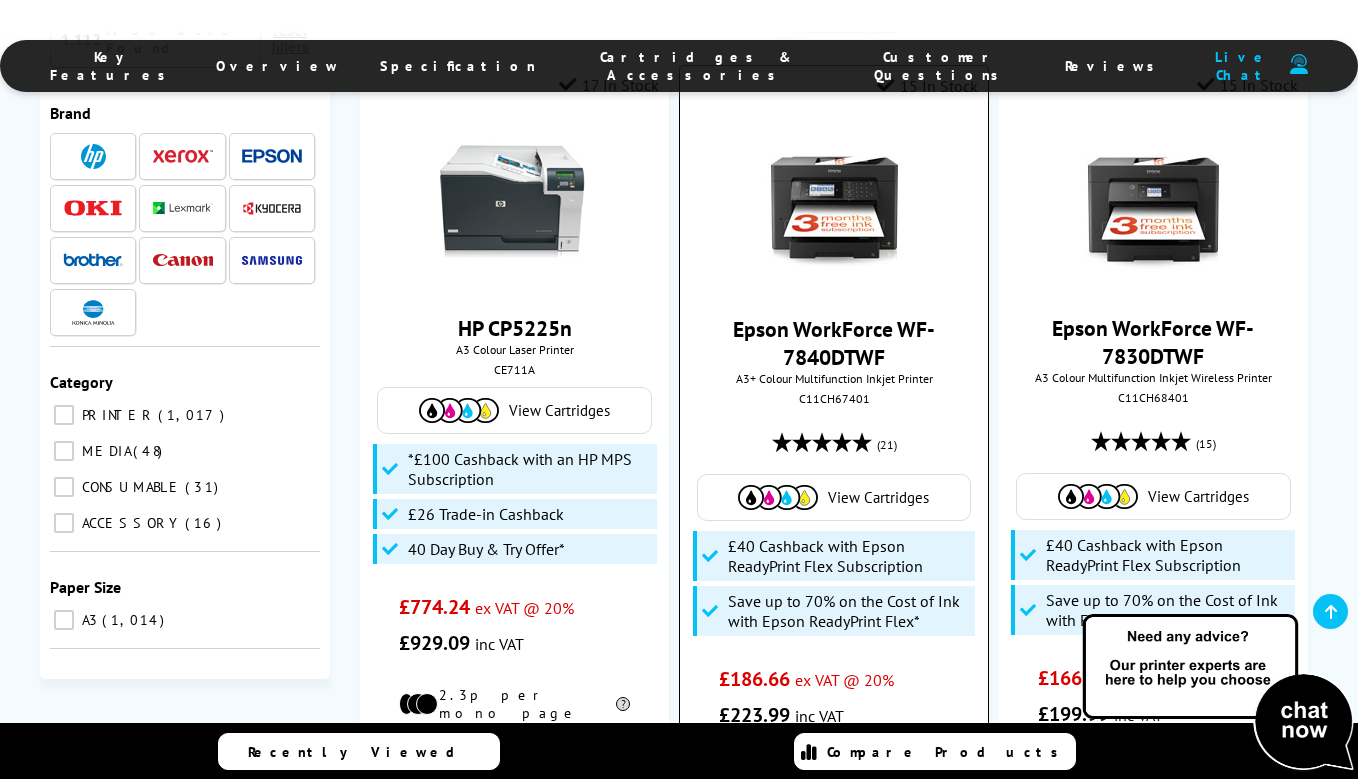 click at bounding box center (778, 497) 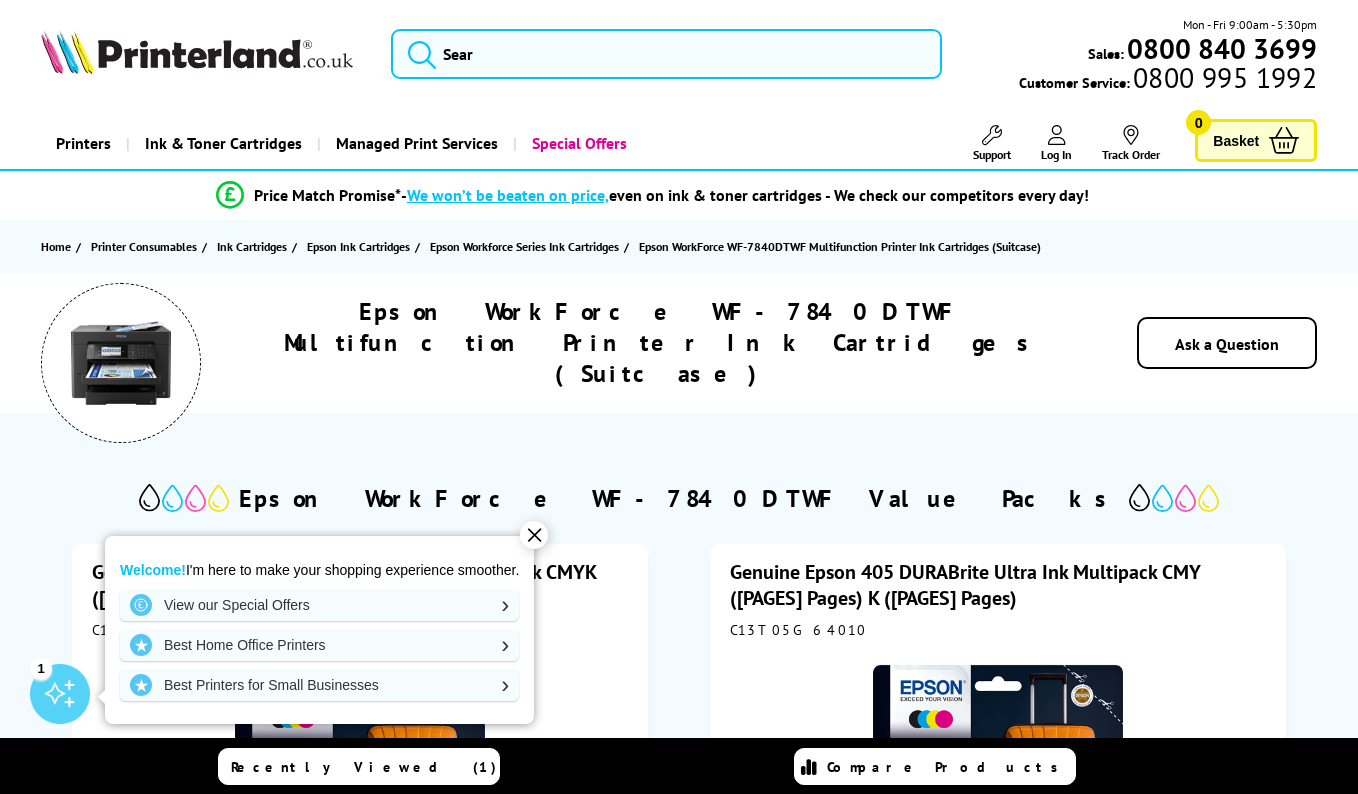 scroll, scrollTop: 0, scrollLeft: 0, axis: both 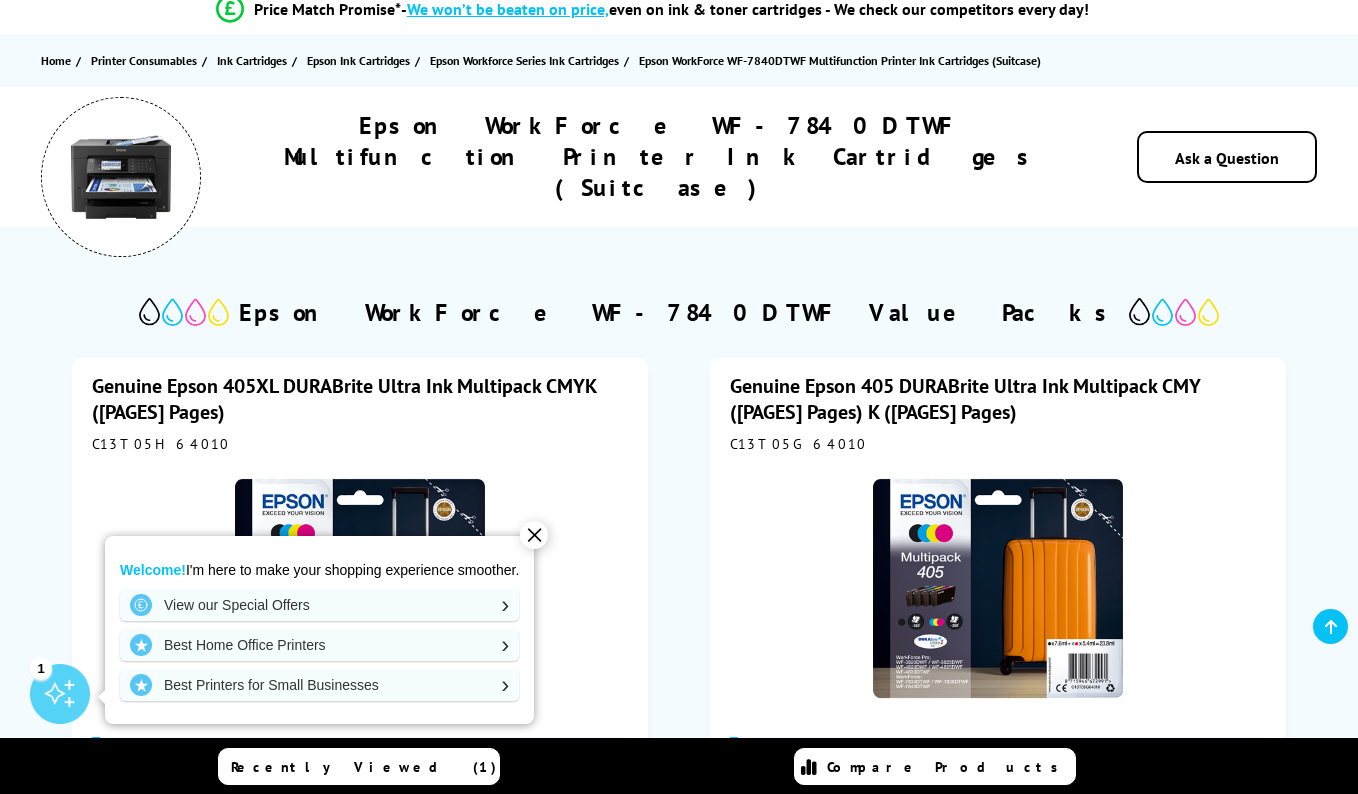 click on "✕" at bounding box center [534, 535] 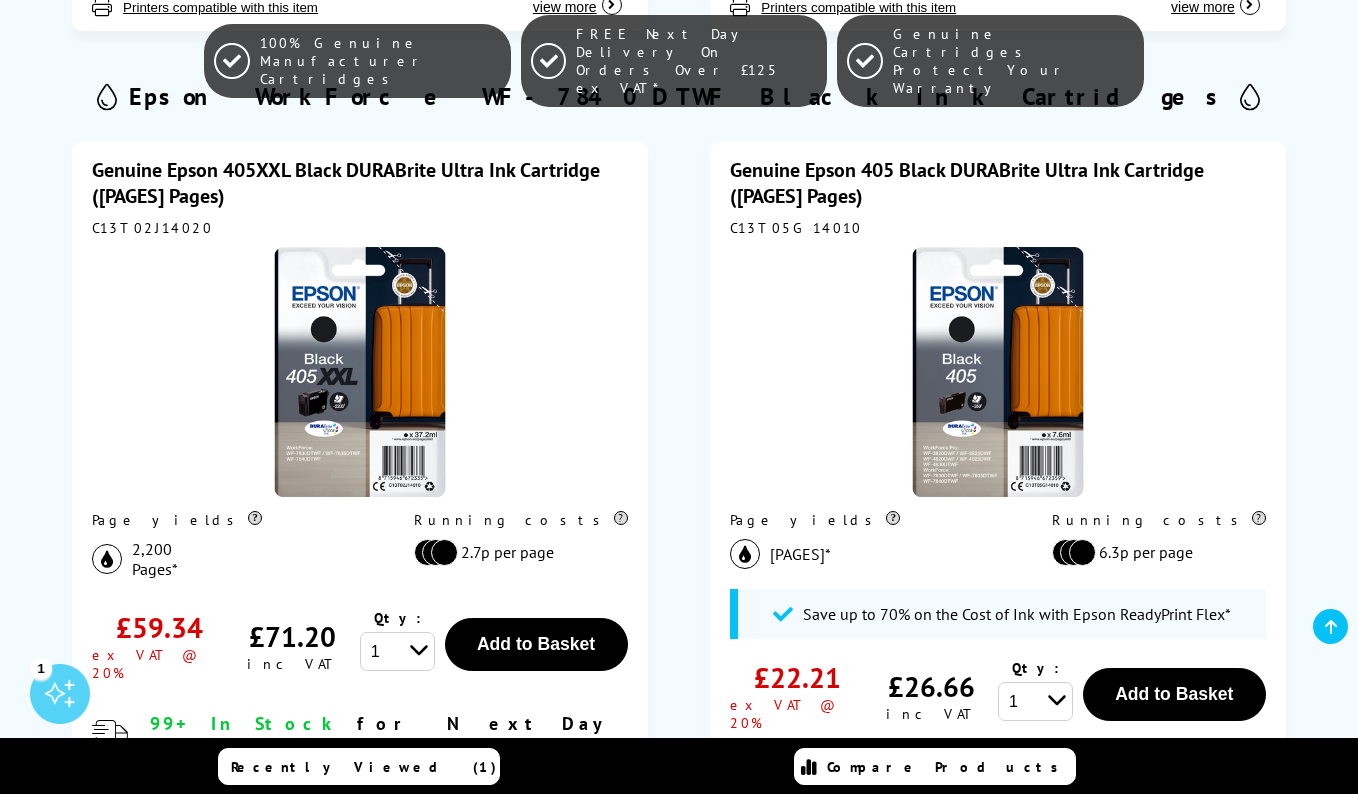 scroll, scrollTop: 1184, scrollLeft: 0, axis: vertical 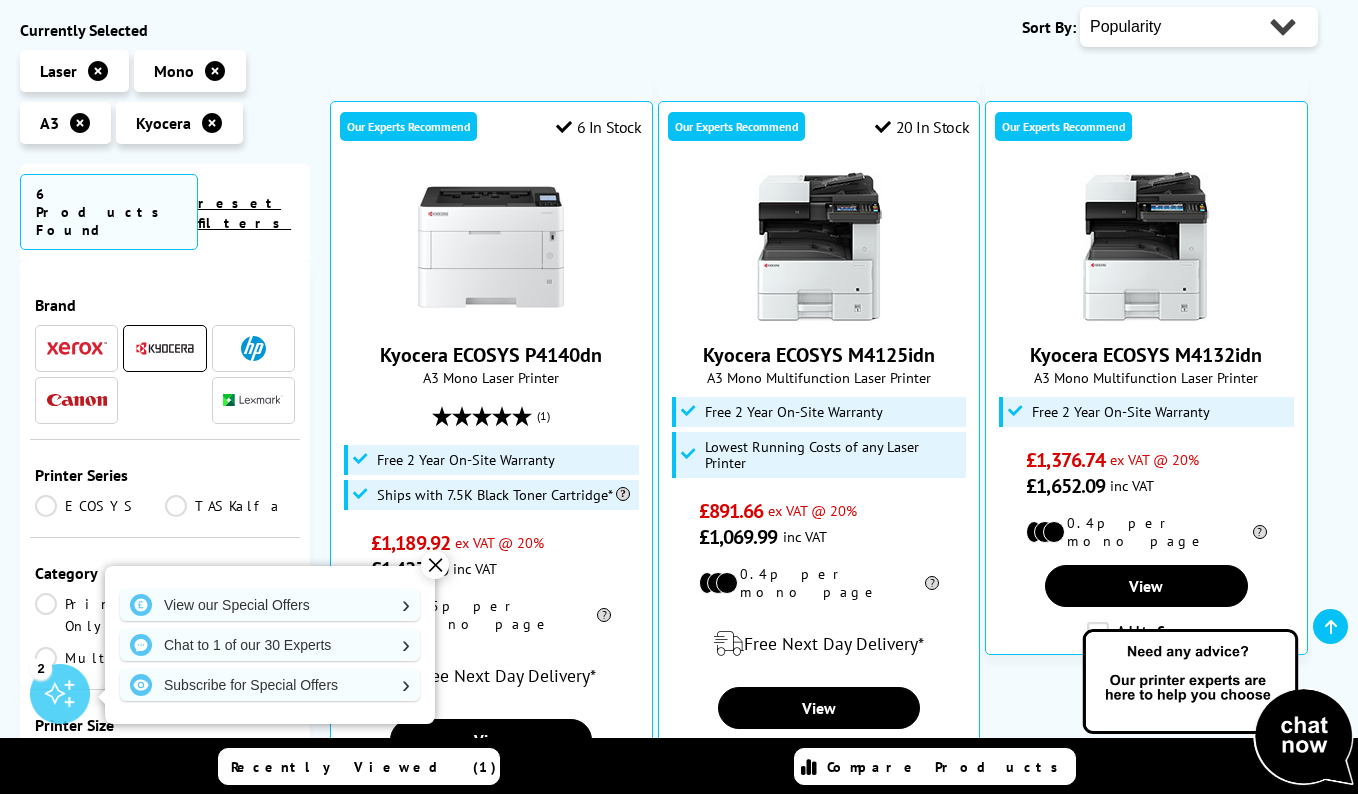 click on "✕" at bounding box center [435, 565] 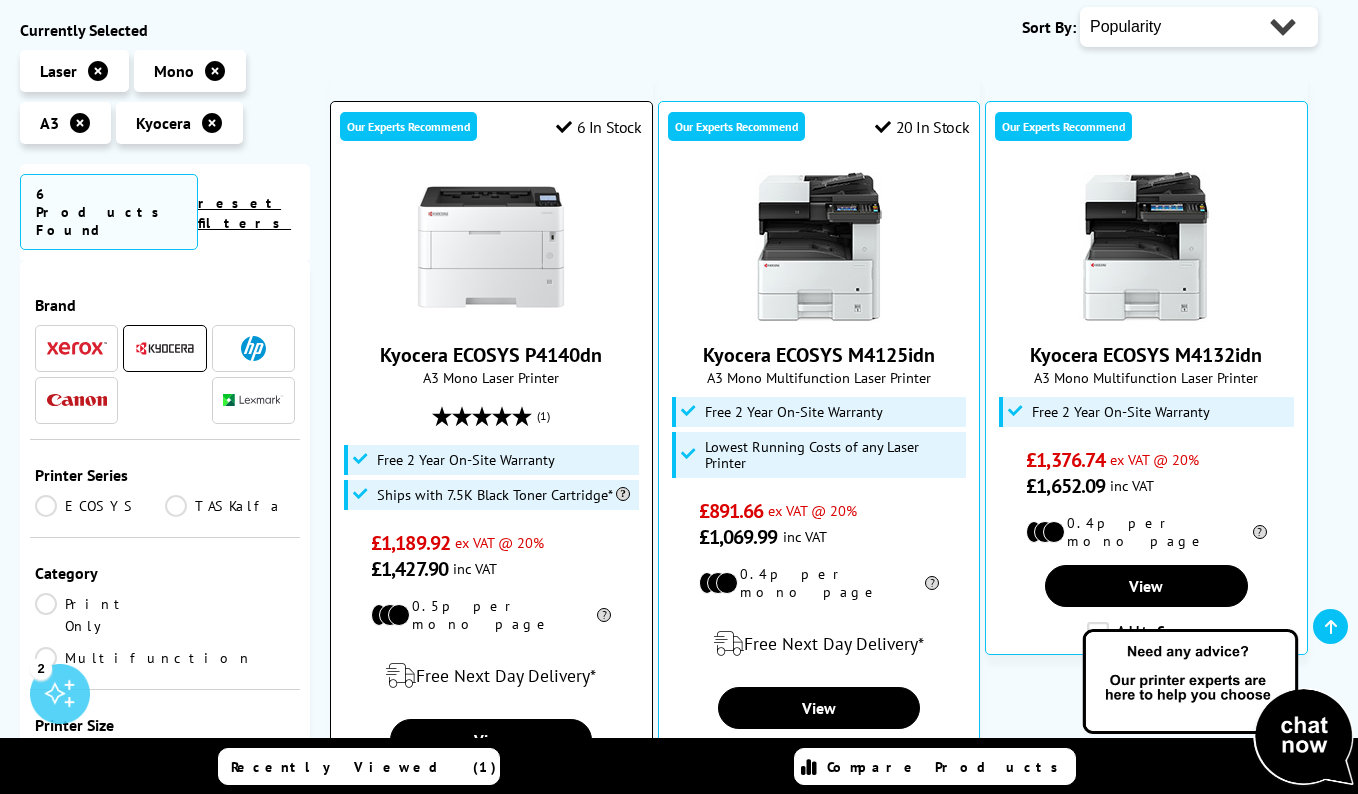 scroll, scrollTop: 299, scrollLeft: 0, axis: vertical 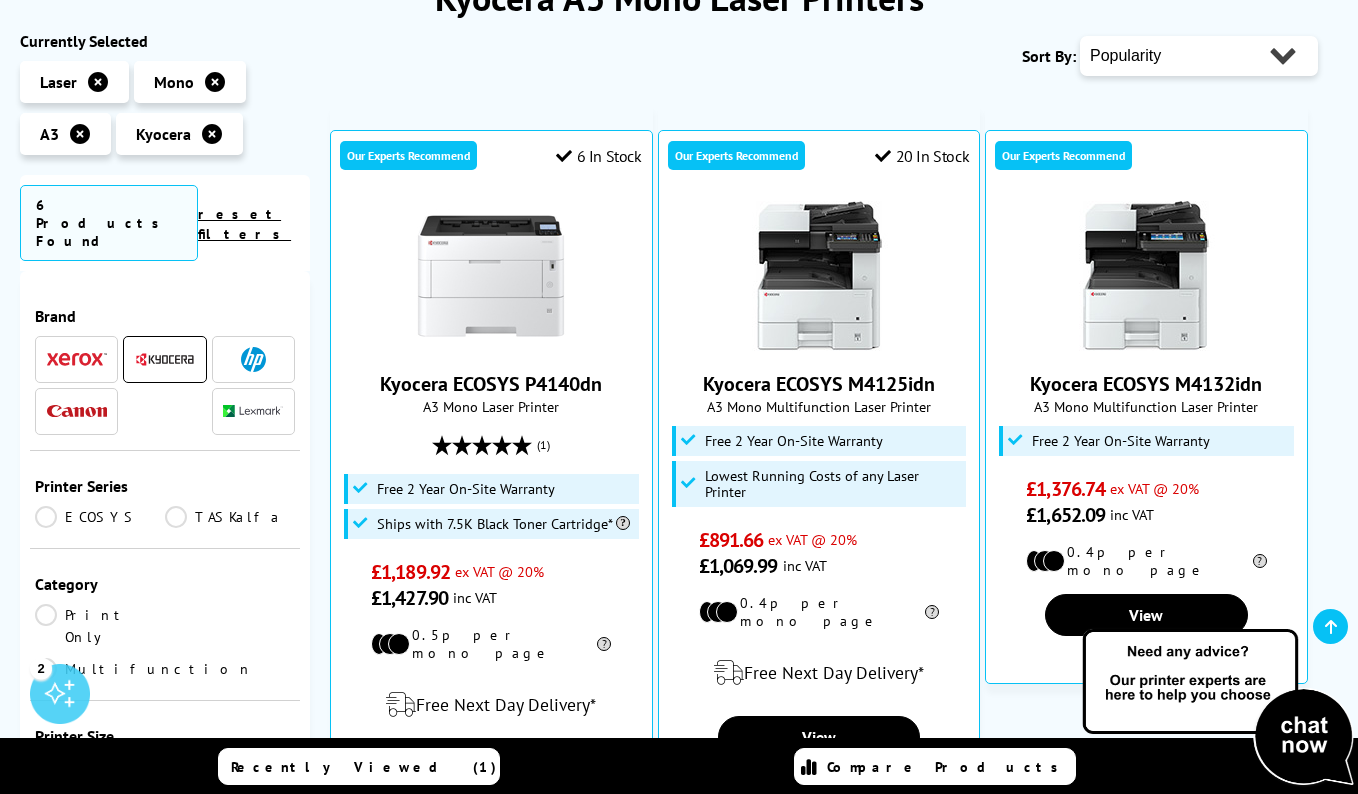 select on "Price Ascending" 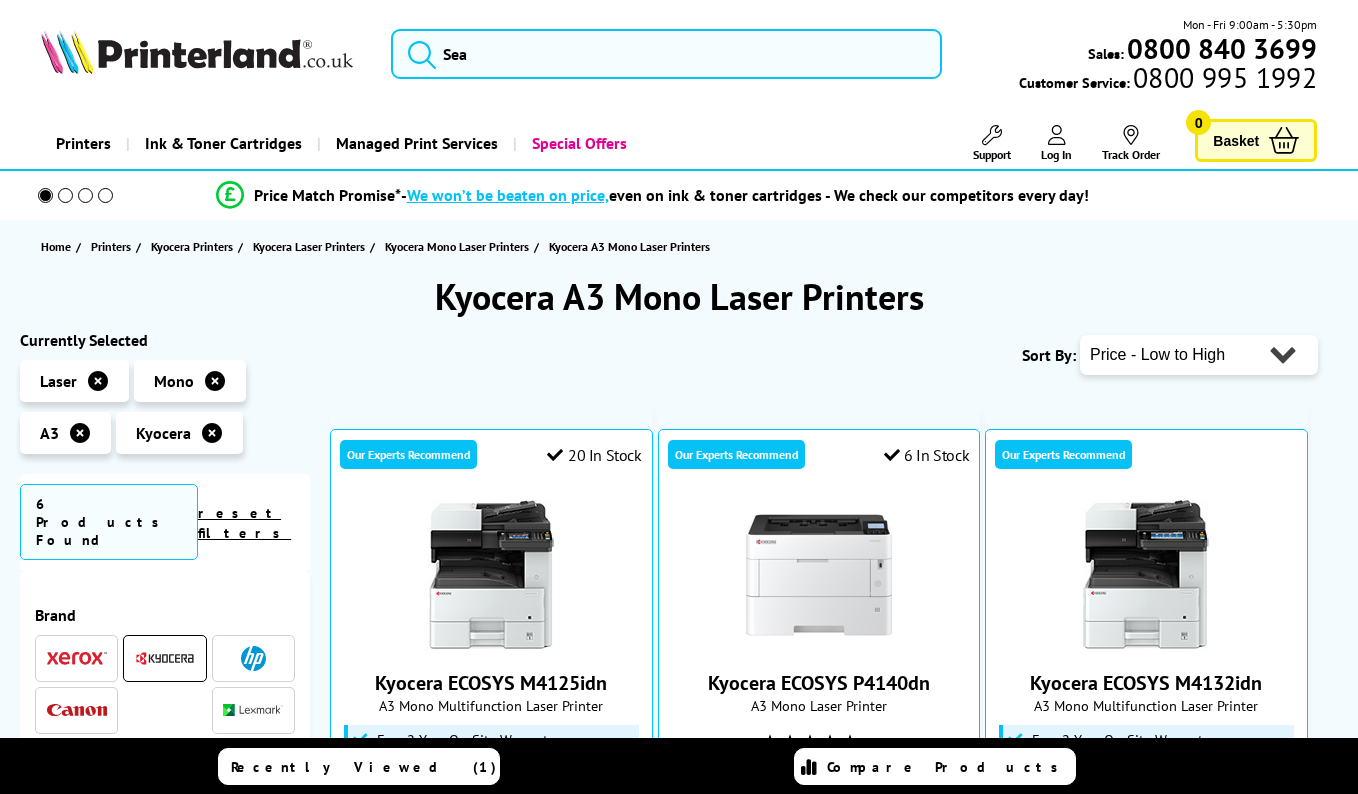 scroll, scrollTop: 0, scrollLeft: 0, axis: both 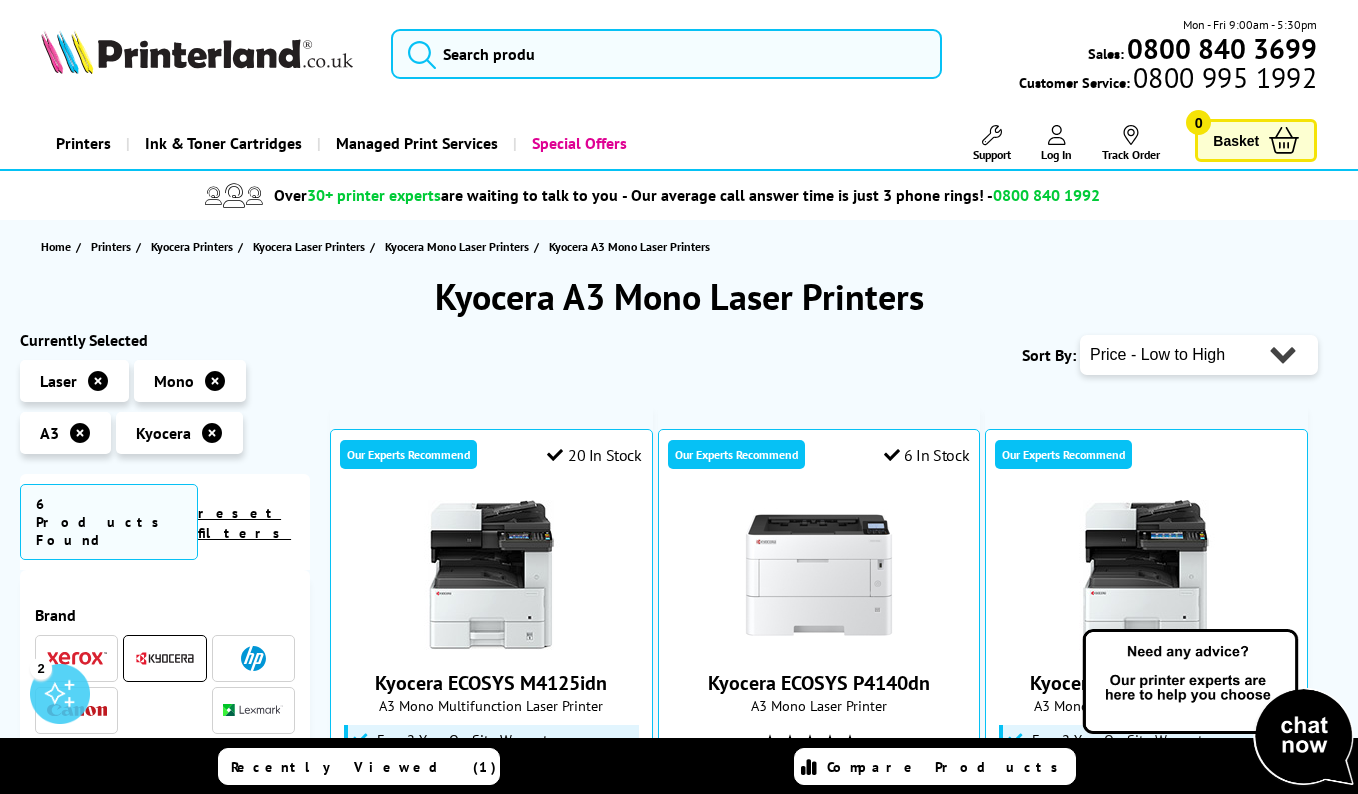 click at bounding box center [98, 381] 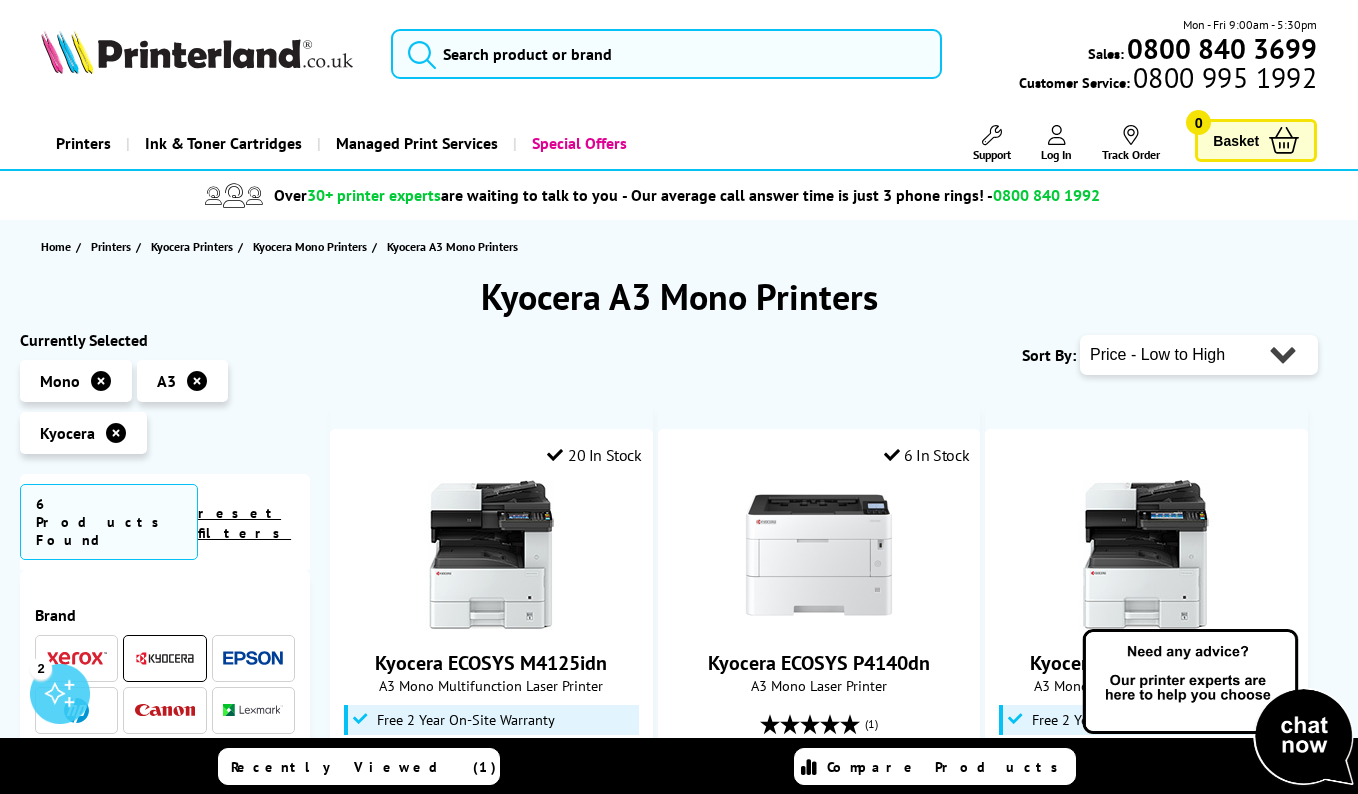 scroll, scrollTop: 0, scrollLeft: 0, axis: both 